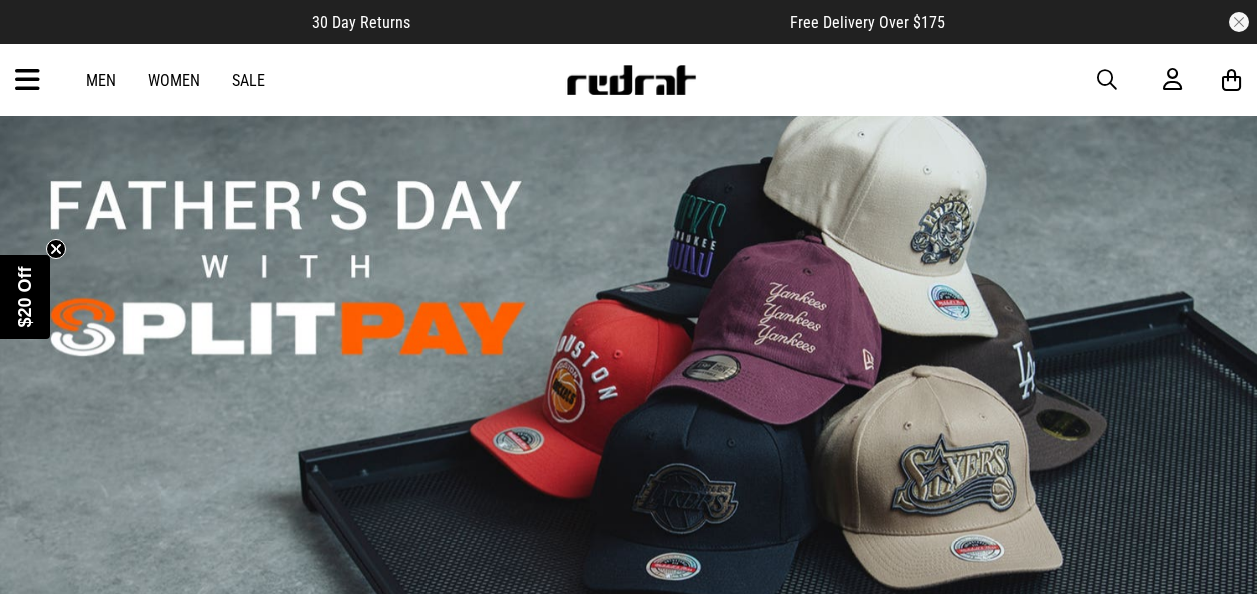 scroll, scrollTop: 321, scrollLeft: 0, axis: vertical 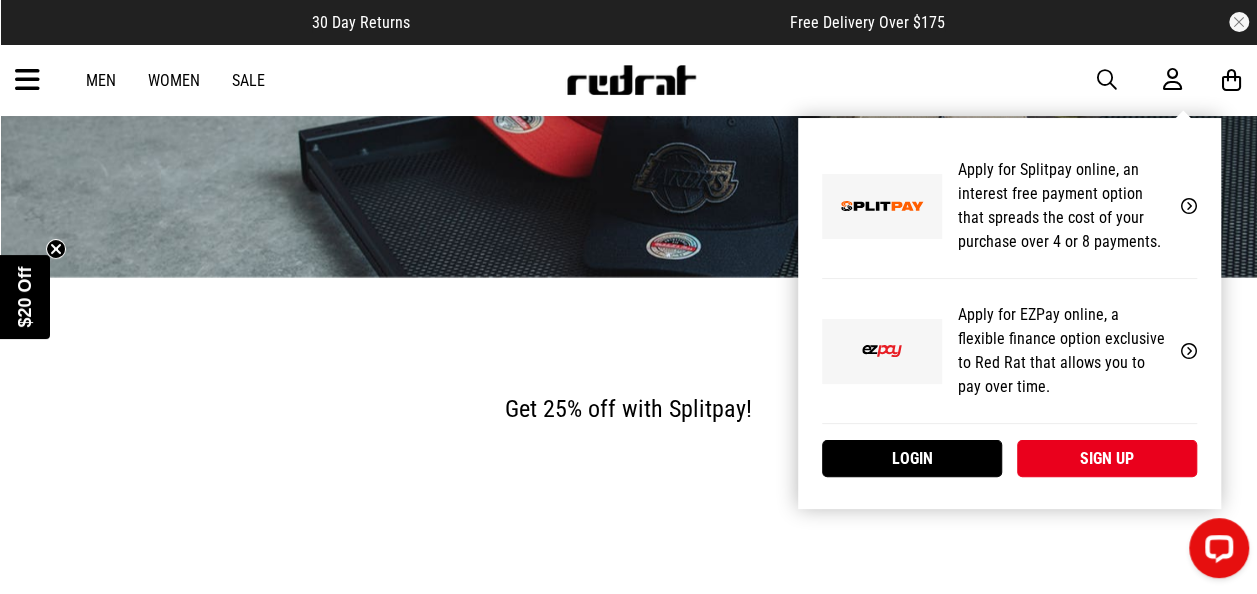 click on "Apply for EZPay online, a flexible finance option exclusive to Red Rat that allows you to pay over time." at bounding box center [1061, 351] 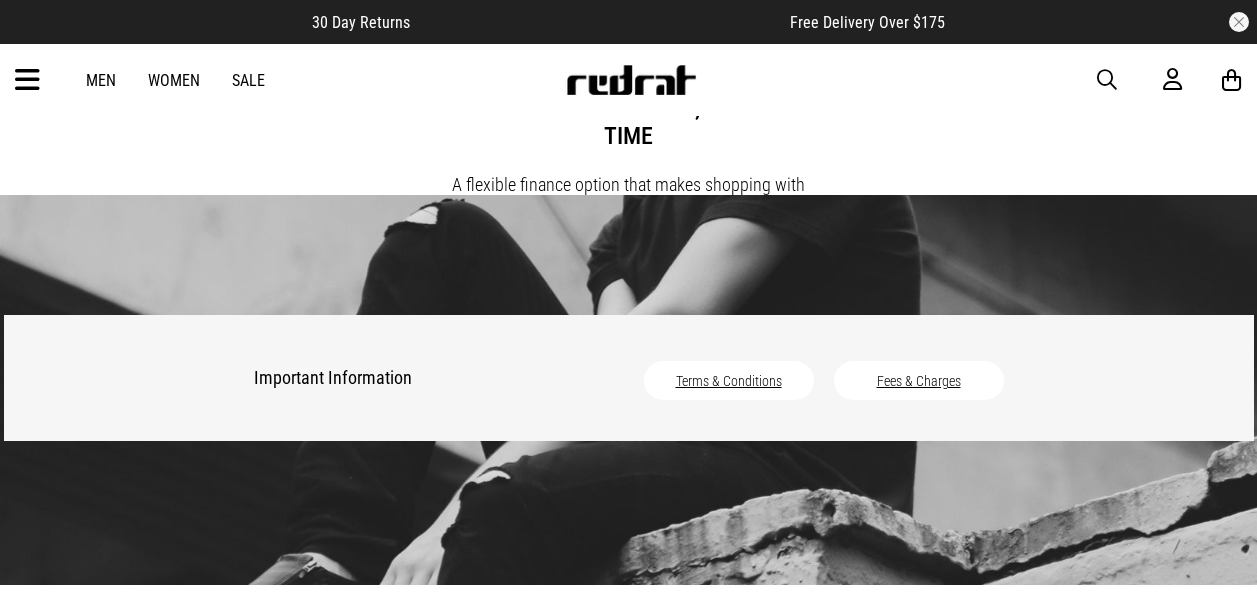 scroll, scrollTop: 0, scrollLeft: 0, axis: both 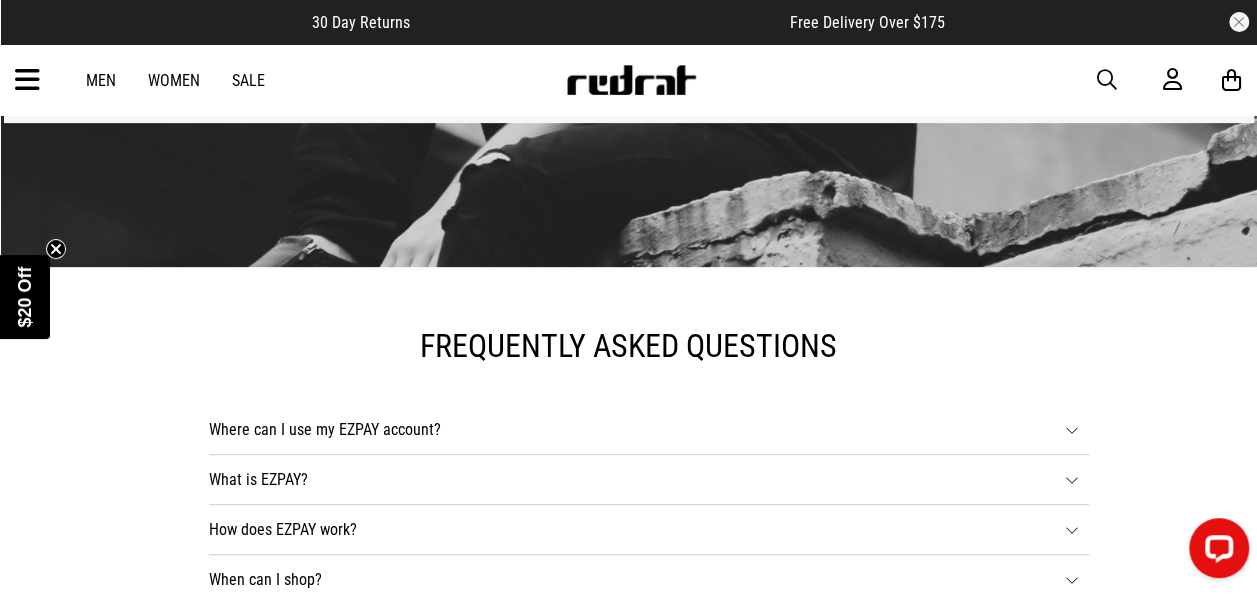 click on "Apply Now" at bounding box center [629, -16] 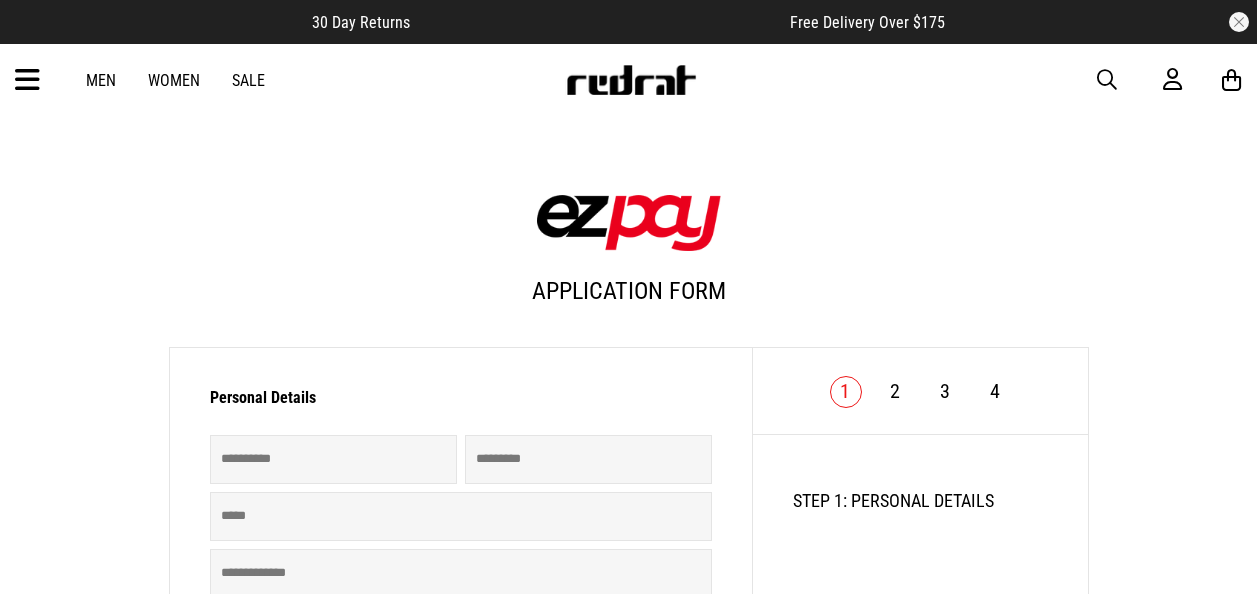 scroll, scrollTop: 0, scrollLeft: 0, axis: both 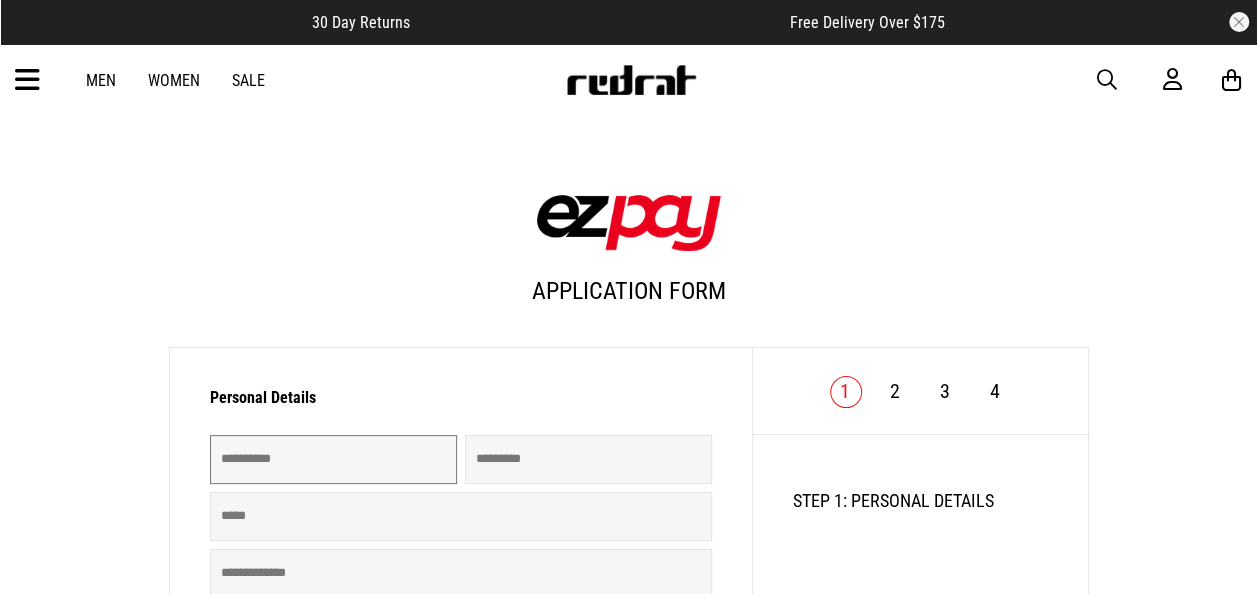 click at bounding box center (333, 459) 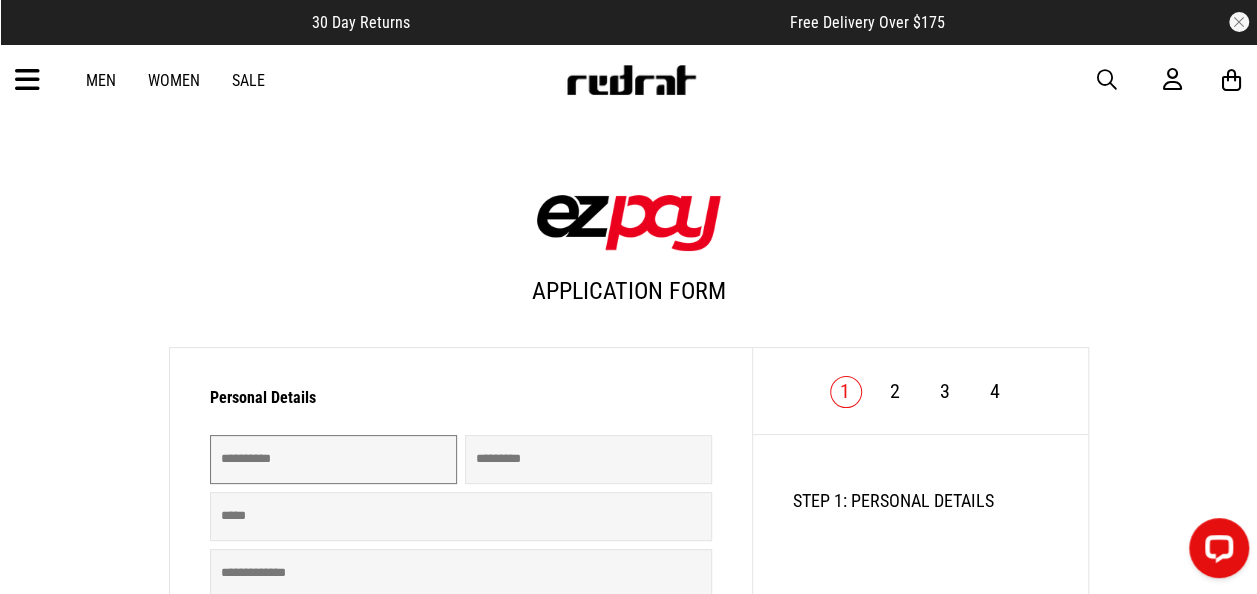 scroll, scrollTop: 0, scrollLeft: 0, axis: both 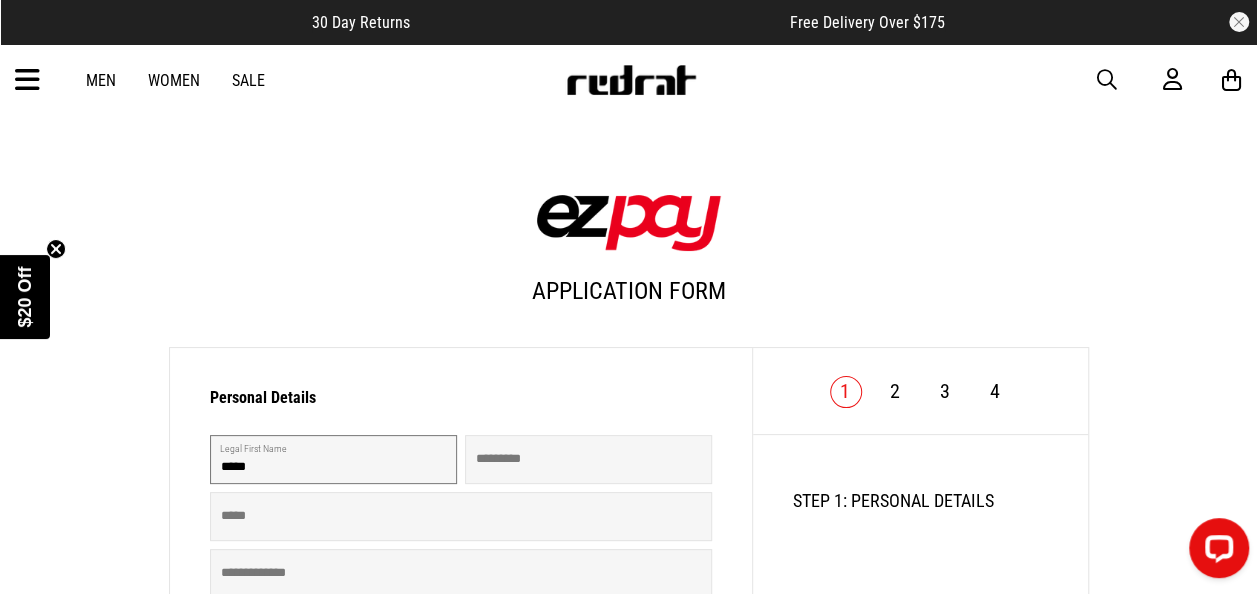 type on "*********" 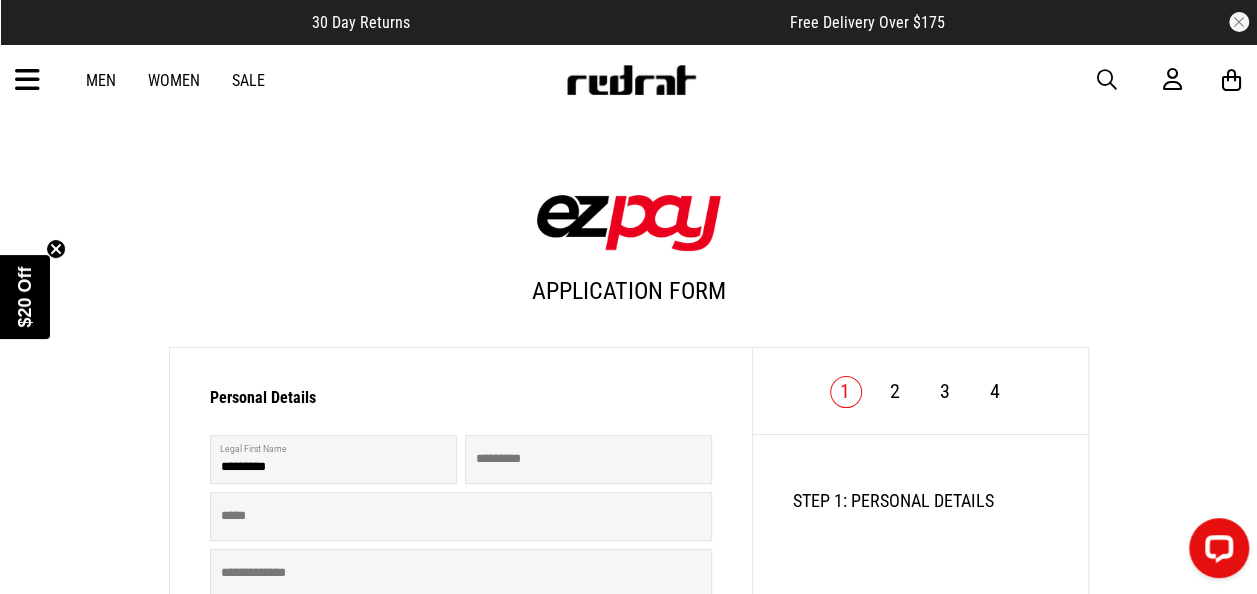 type on "*******" 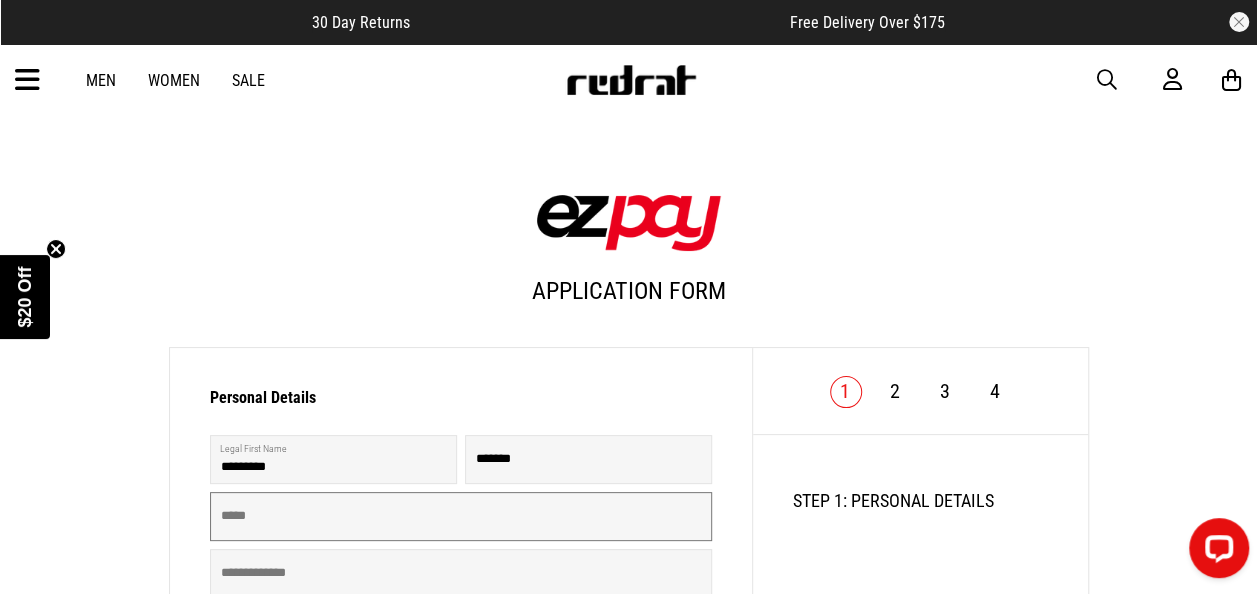 type on "**********" 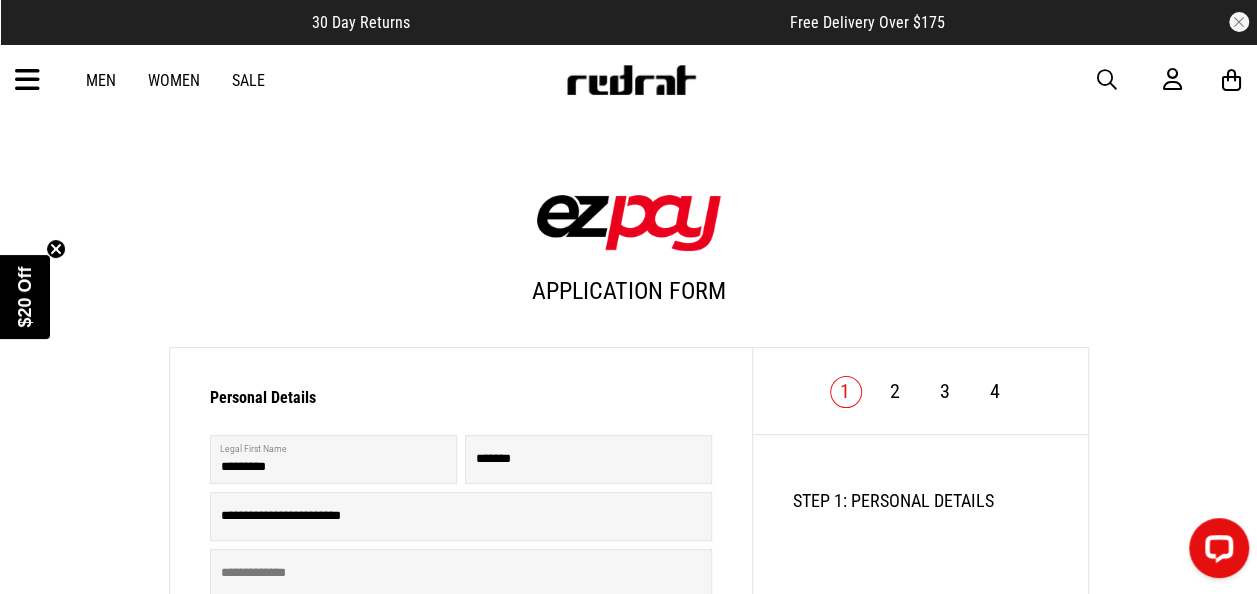 type on "**********" 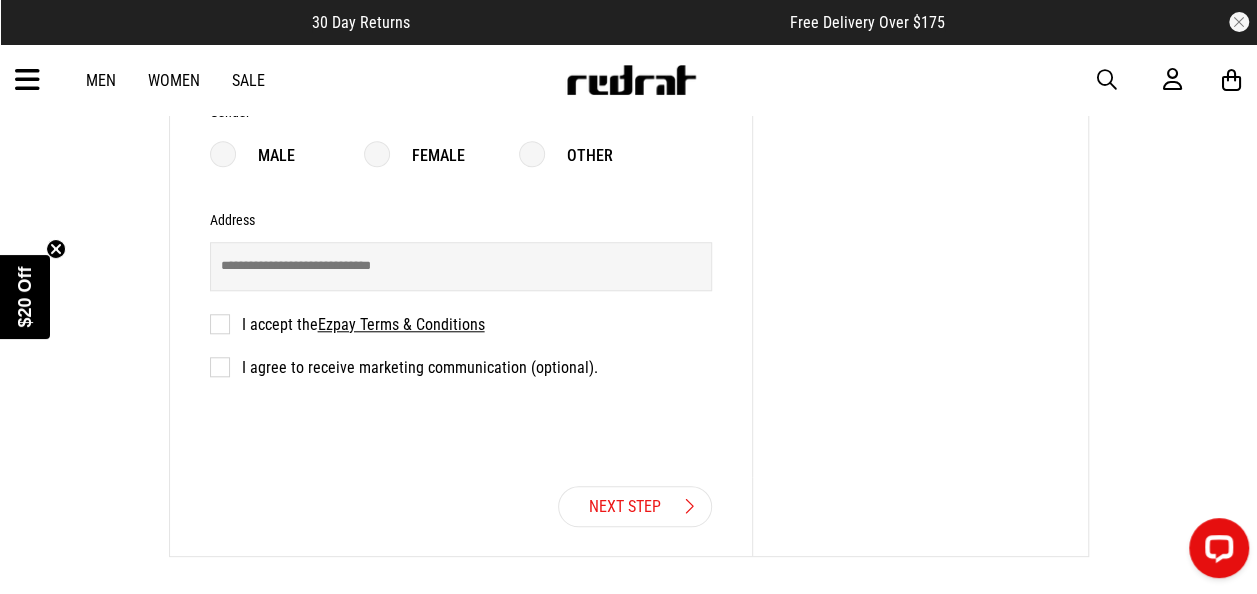 scroll, scrollTop: 758, scrollLeft: 0, axis: vertical 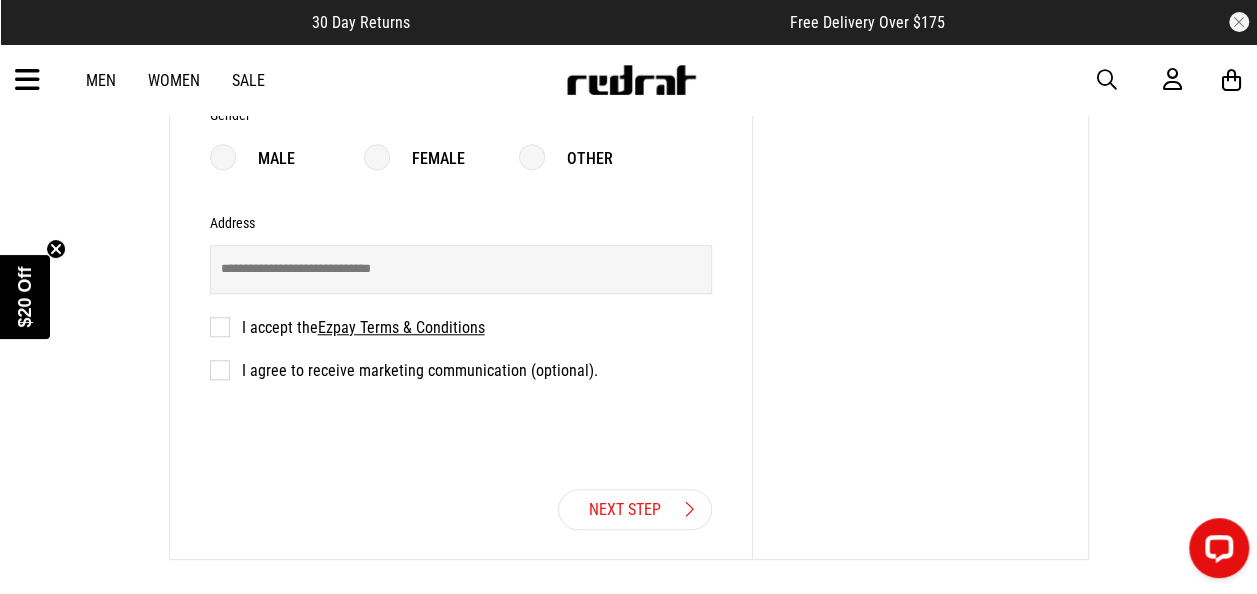 click on "I accept the  Ezpay Terms & Conditions" at bounding box center (347, 327) 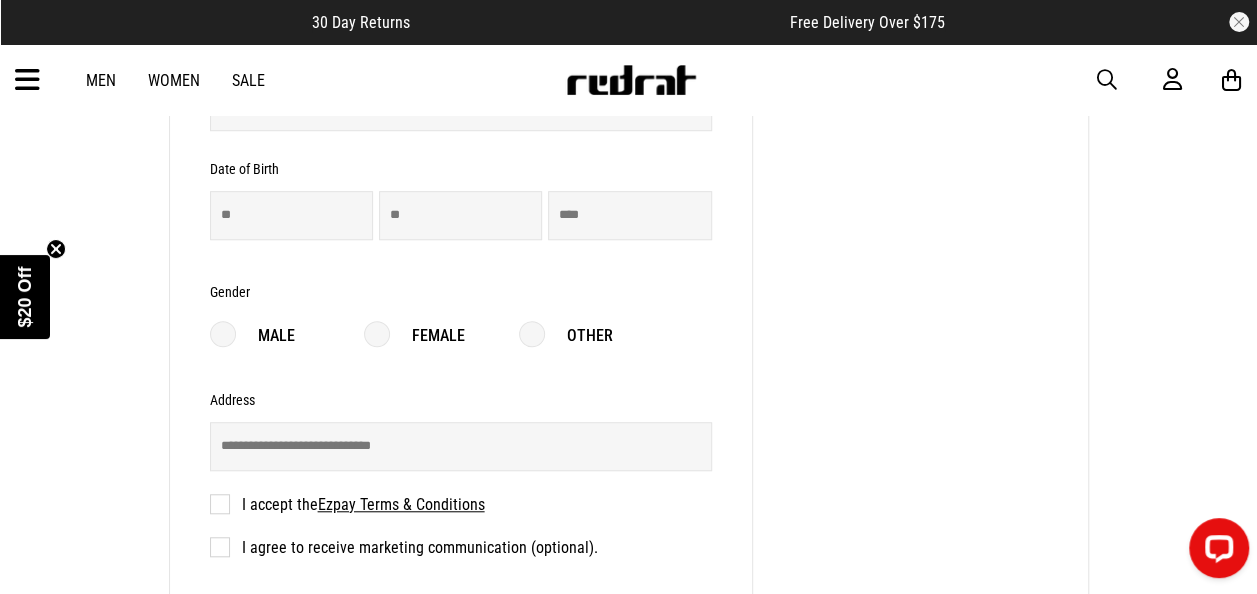 scroll, scrollTop: 580, scrollLeft: 0, axis: vertical 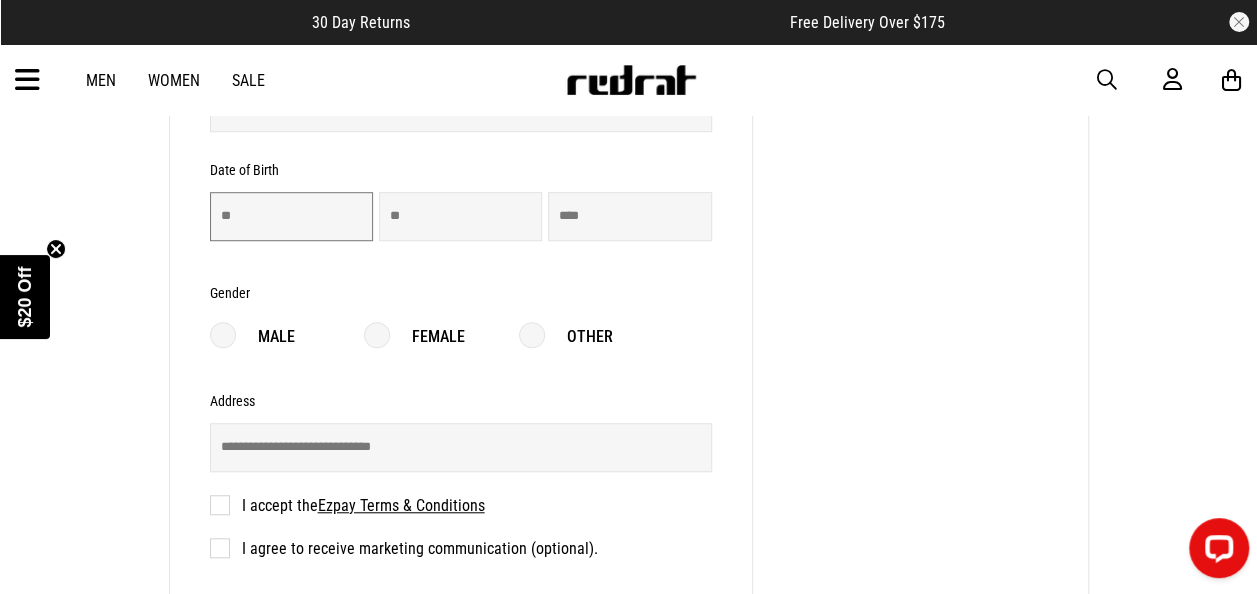 click at bounding box center [291, 216] 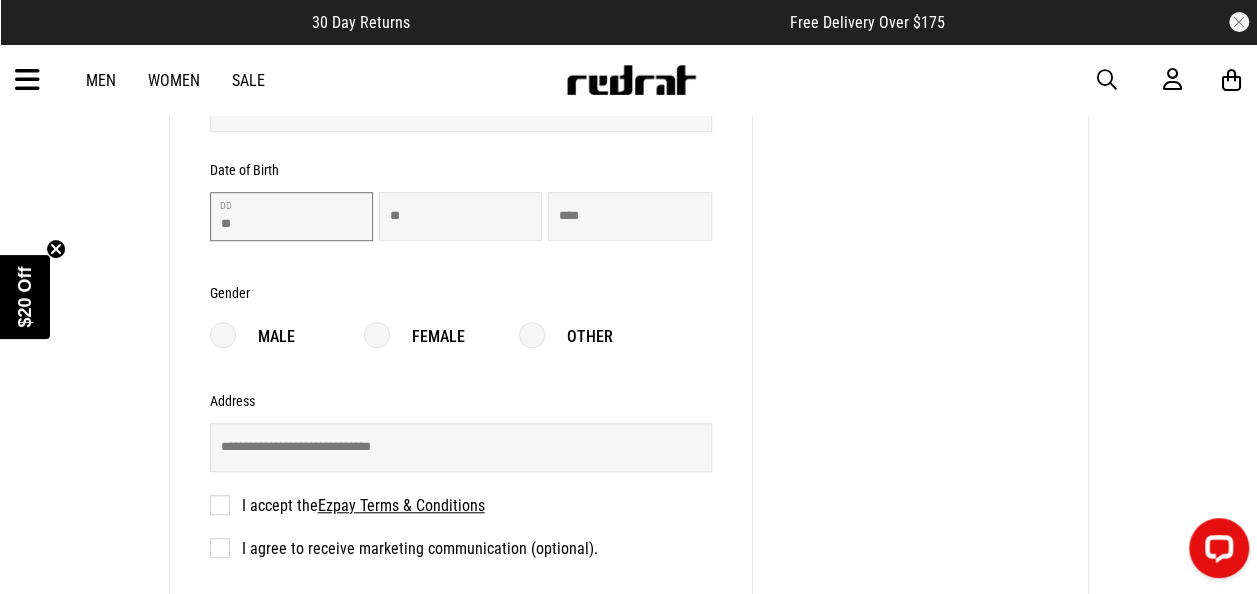 type on "**" 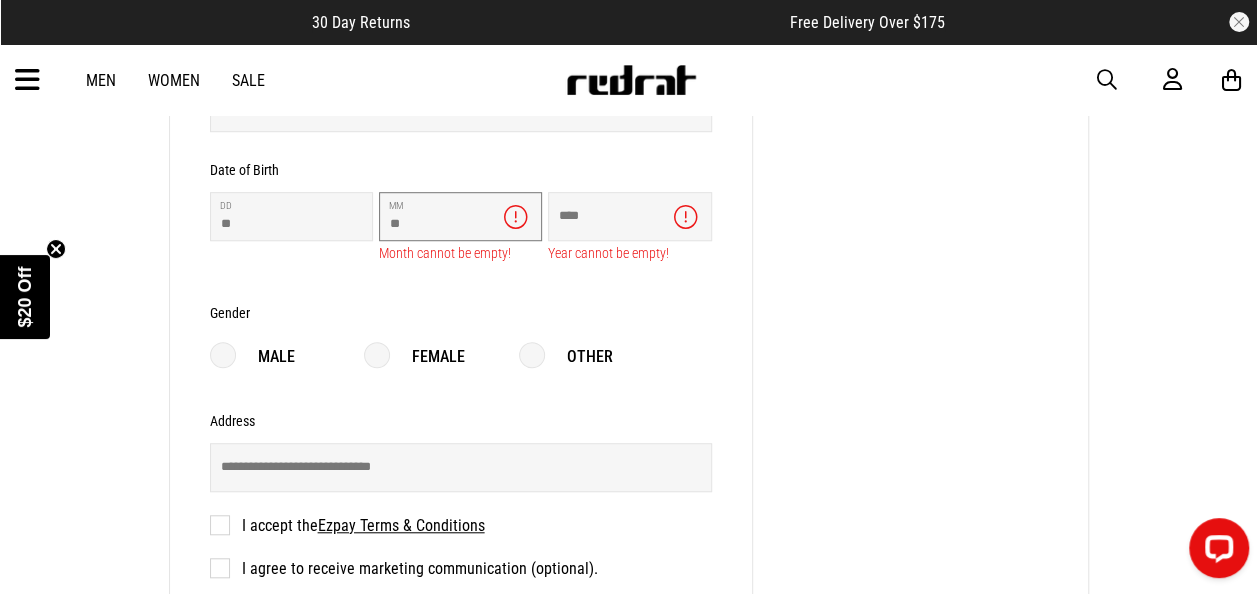 type on "**" 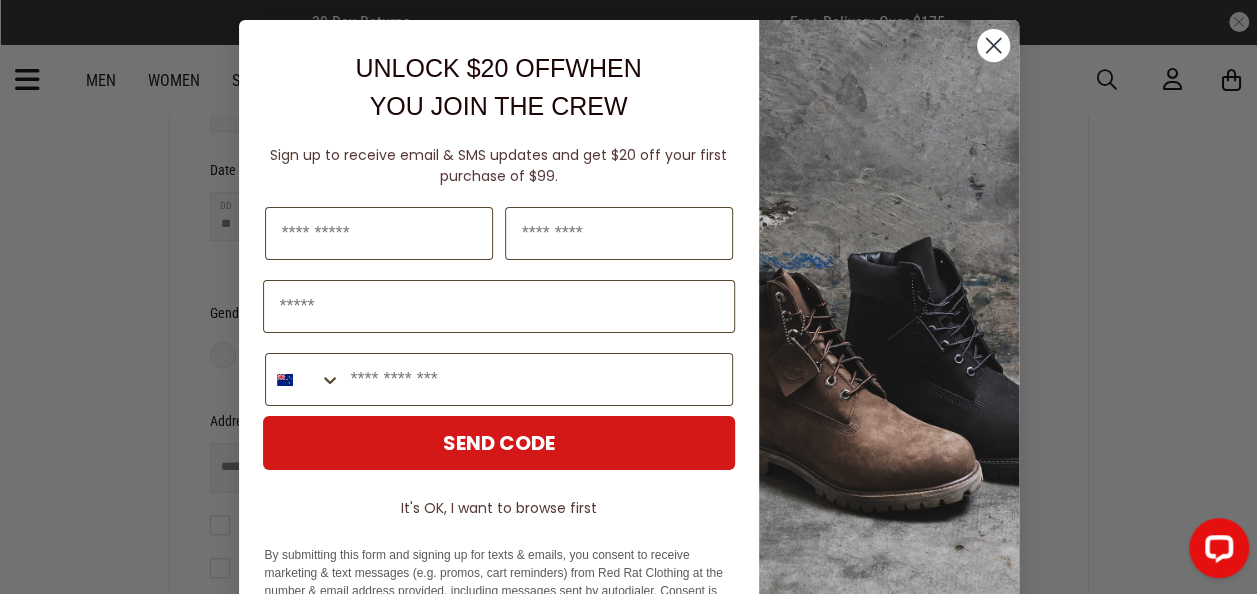 type on "***" 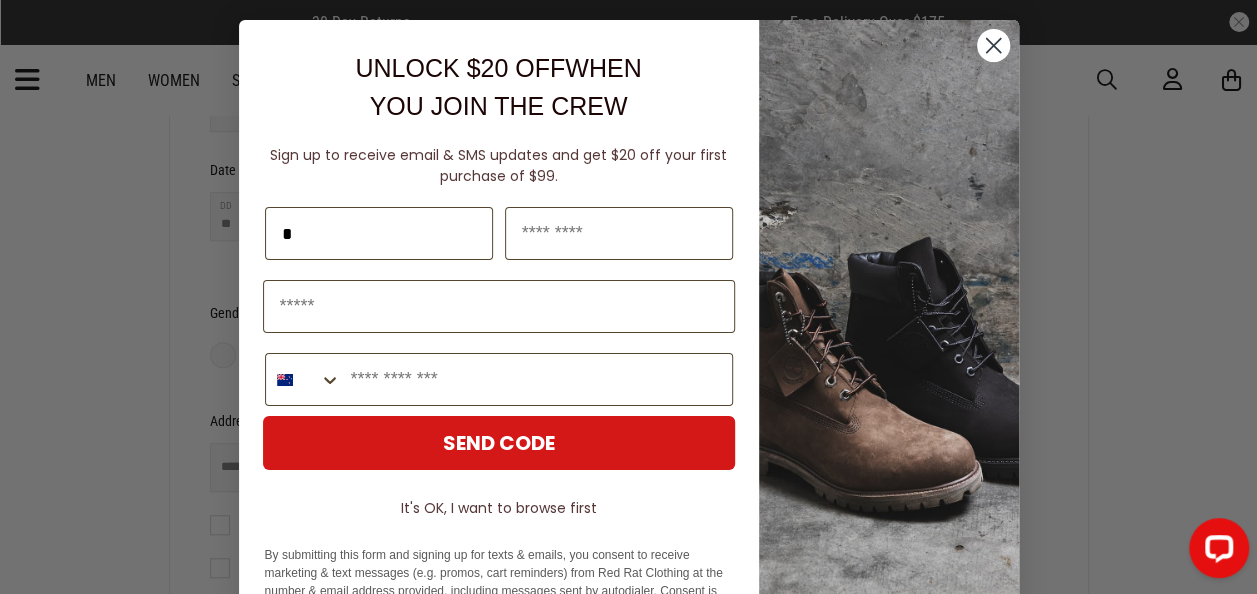 type on "*" 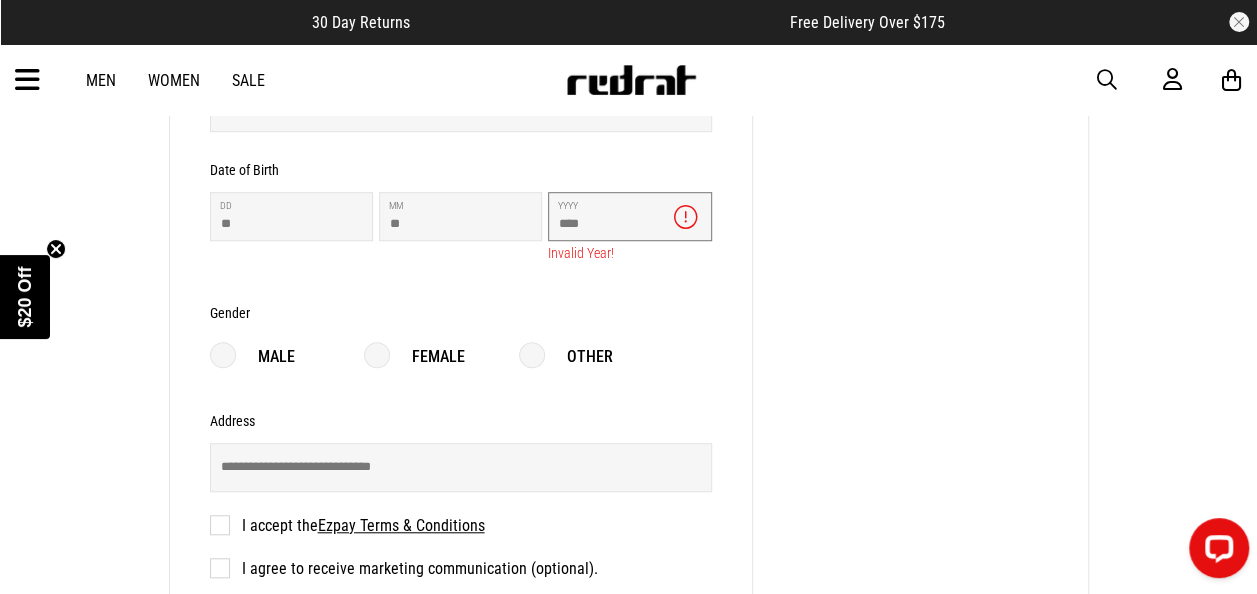 click on "***" at bounding box center [629, 216] 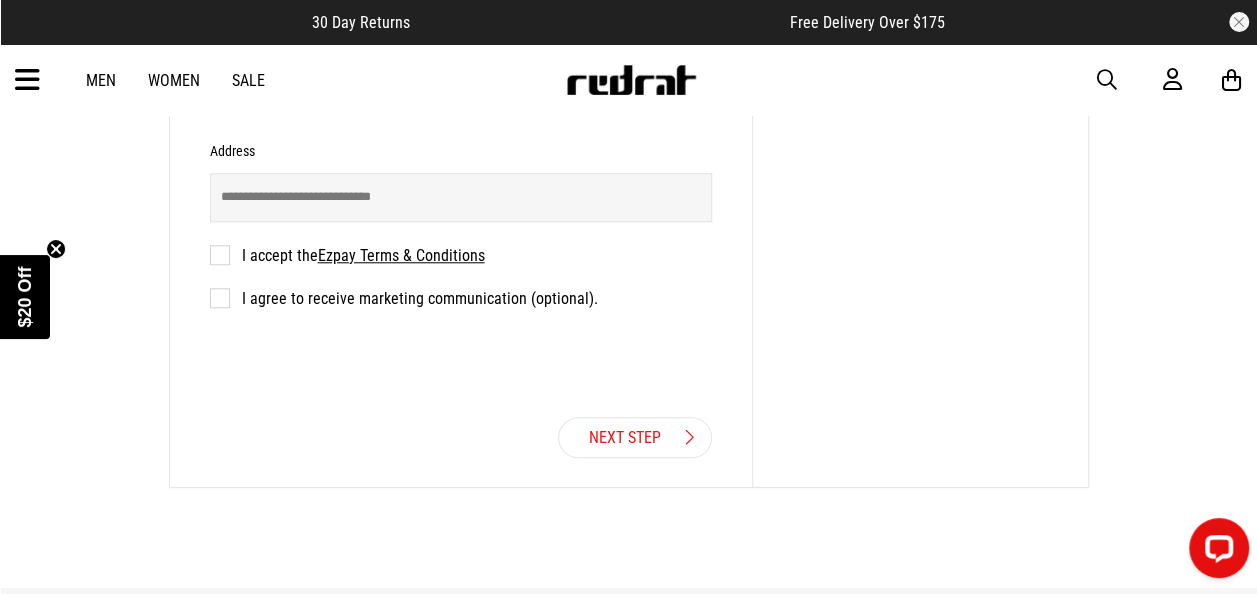 scroll, scrollTop: 853, scrollLeft: 0, axis: vertical 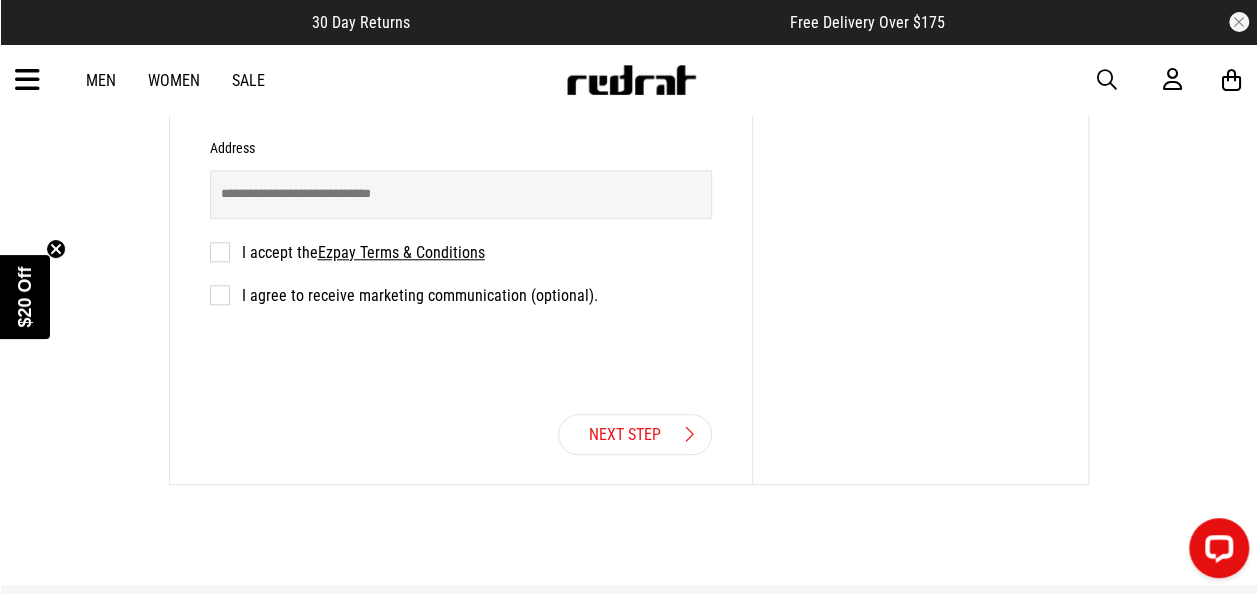 type on "****" 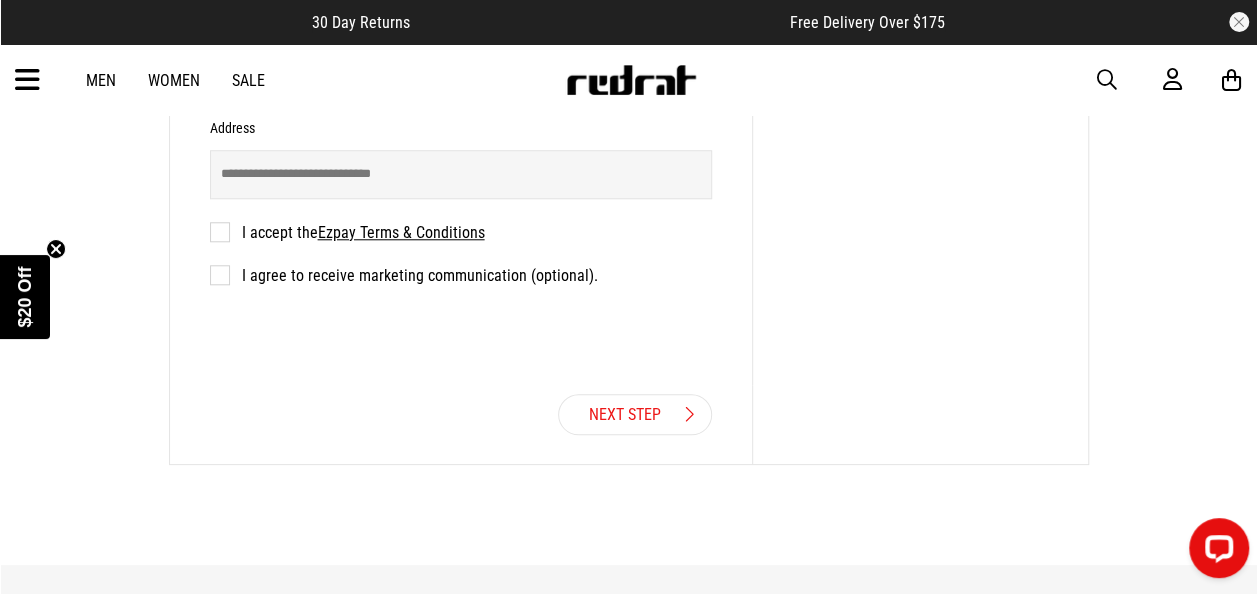 click on "Next Step" at bounding box center [461, 404] 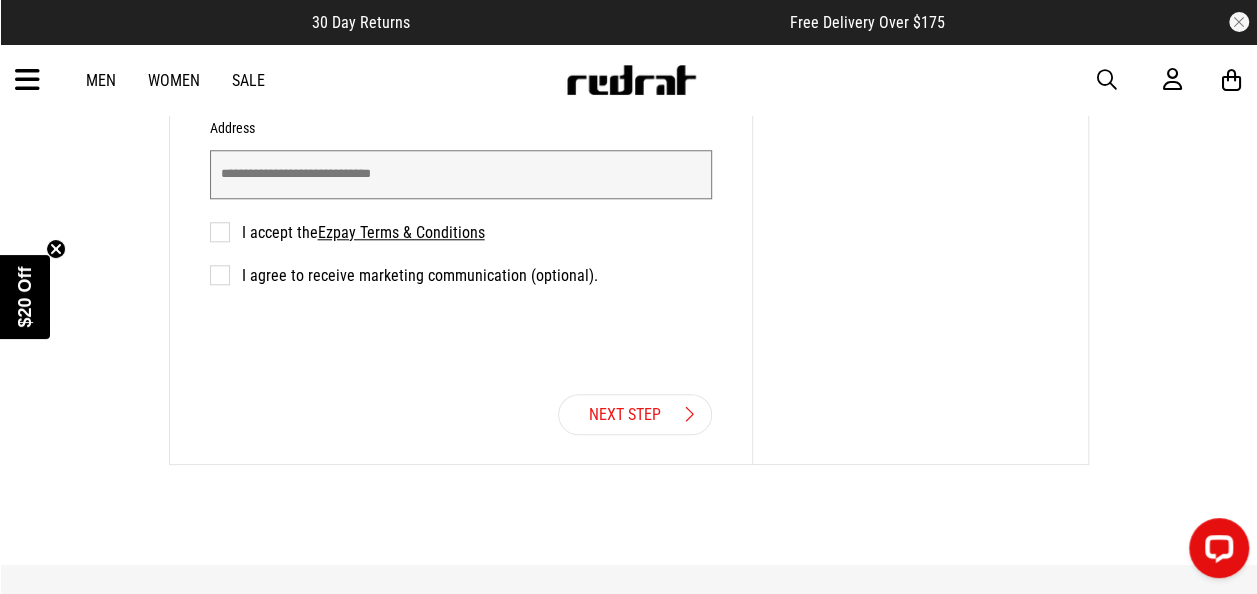 click at bounding box center [461, 174] 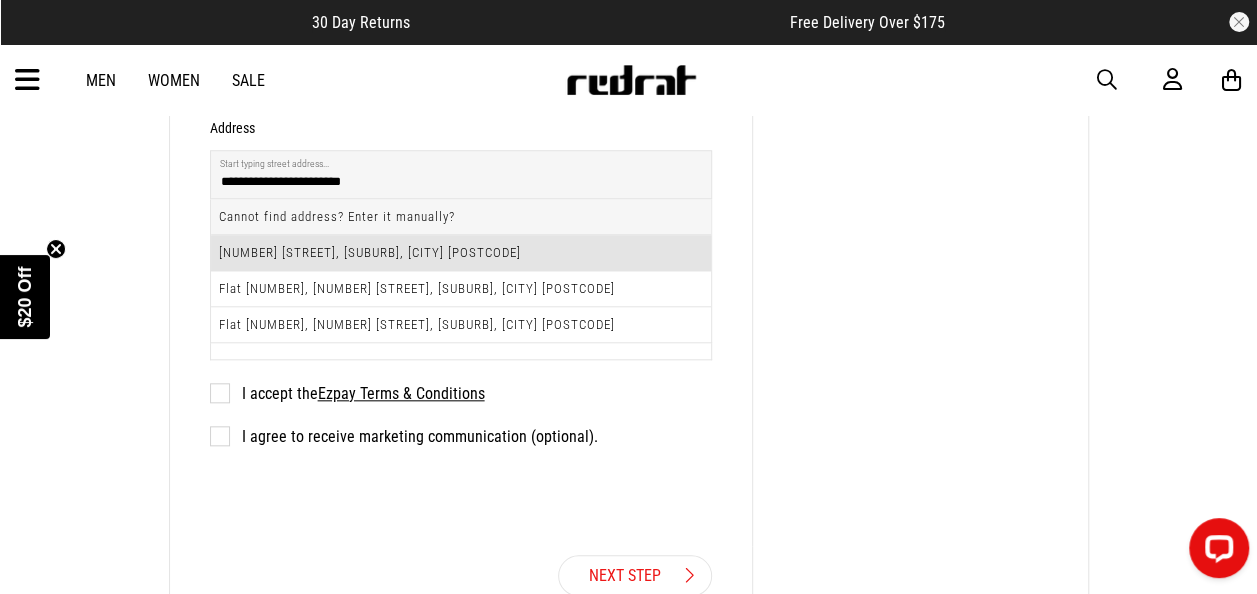 click on "[NUMBER] [STREET], [SUBURB], [CITY] [POSTAL_CODE]" at bounding box center [461, 253] 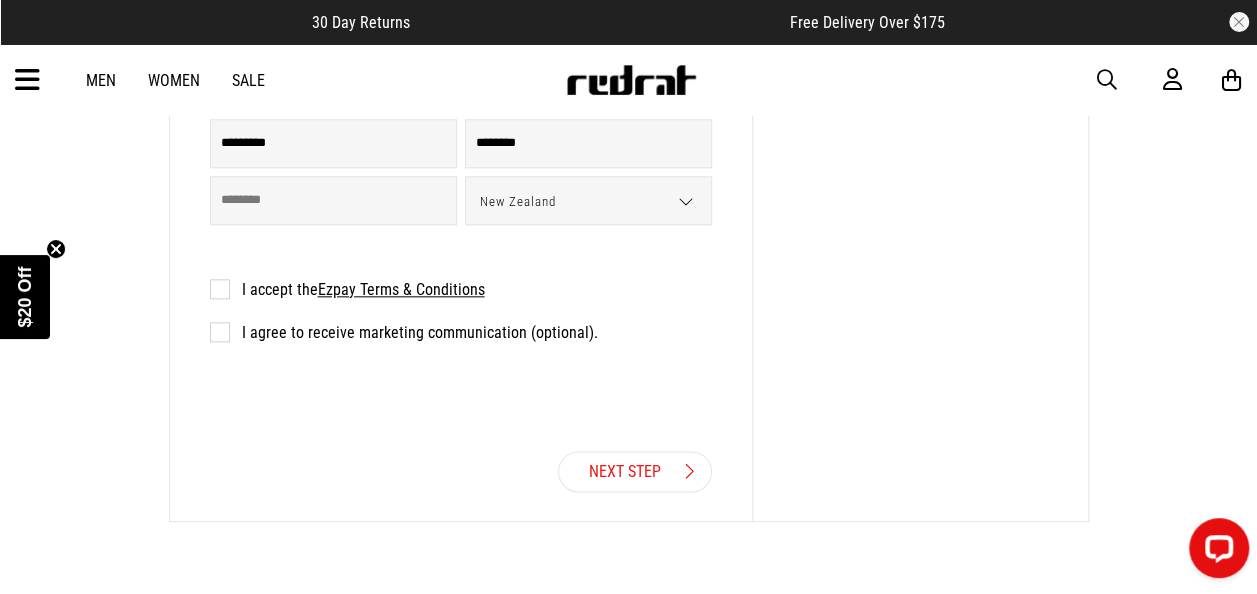 scroll, scrollTop: 997, scrollLeft: 0, axis: vertical 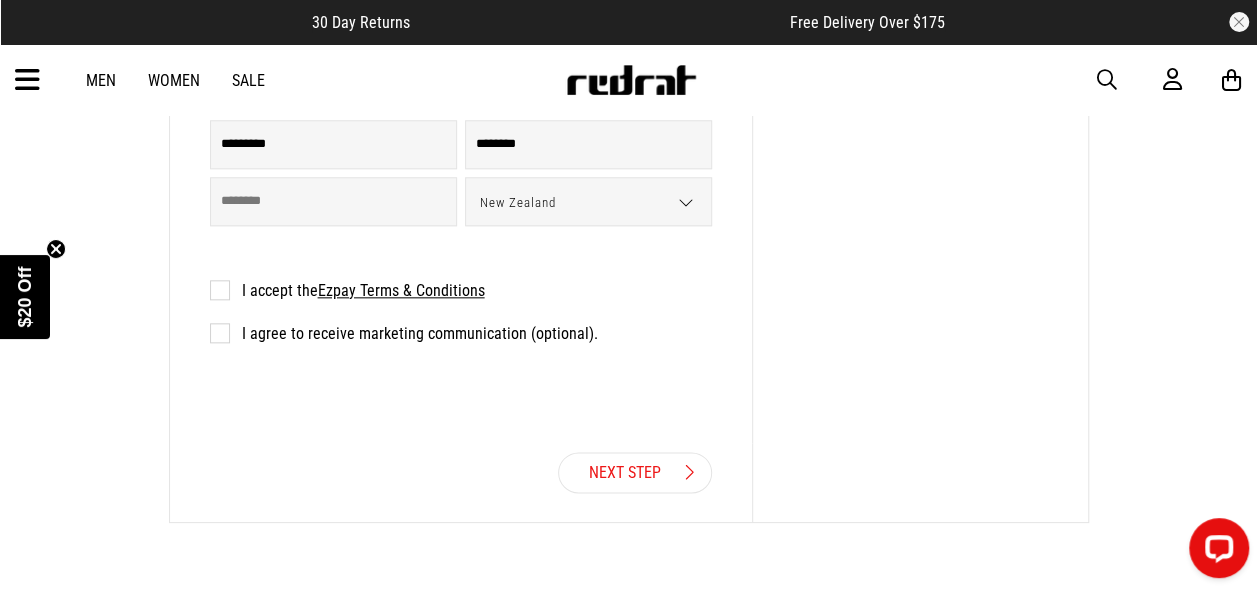click on "I agree to receive marketing communication (optional)." at bounding box center (404, 333) 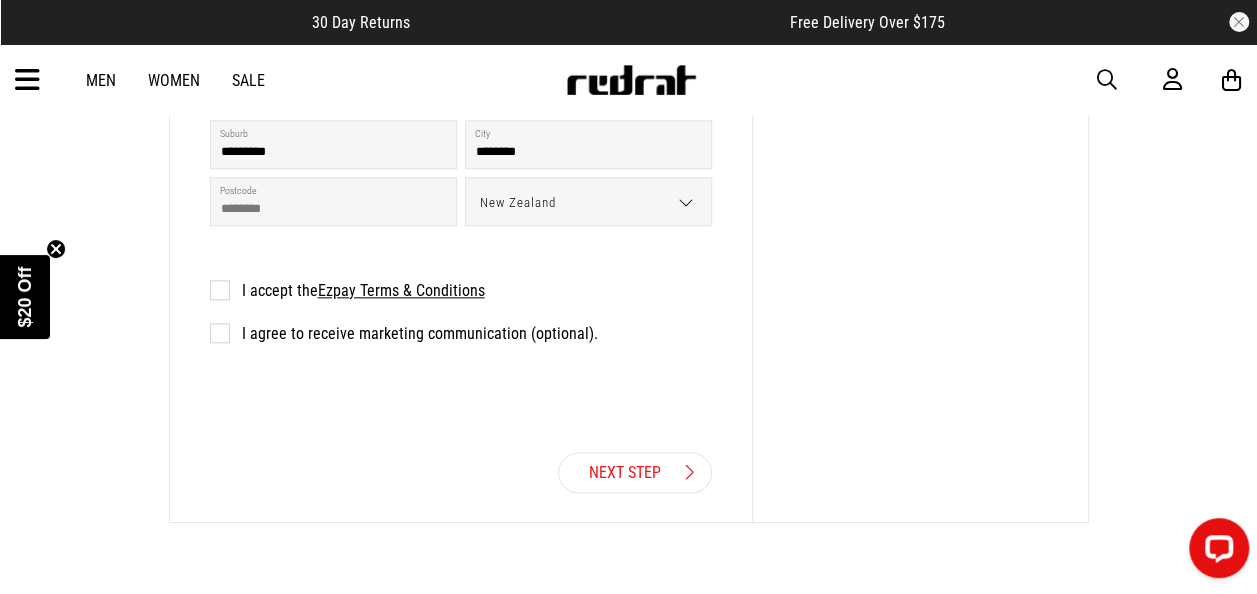 click on "Next Step" at bounding box center [635, 472] 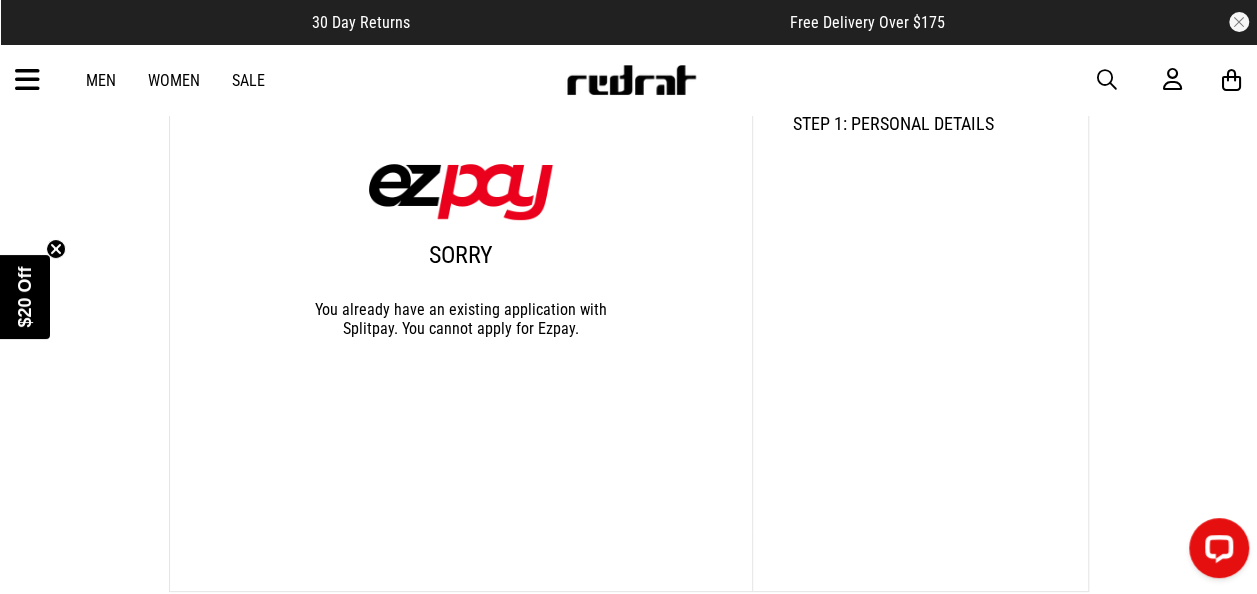 scroll, scrollTop: 376, scrollLeft: 0, axis: vertical 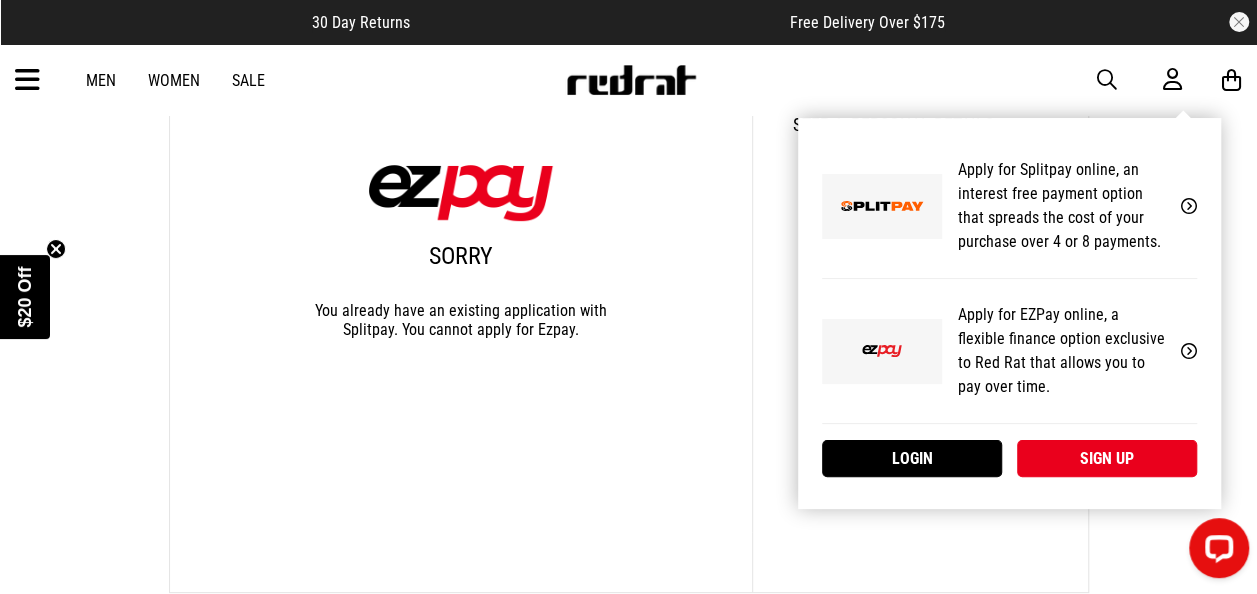 click at bounding box center (1172, 79) 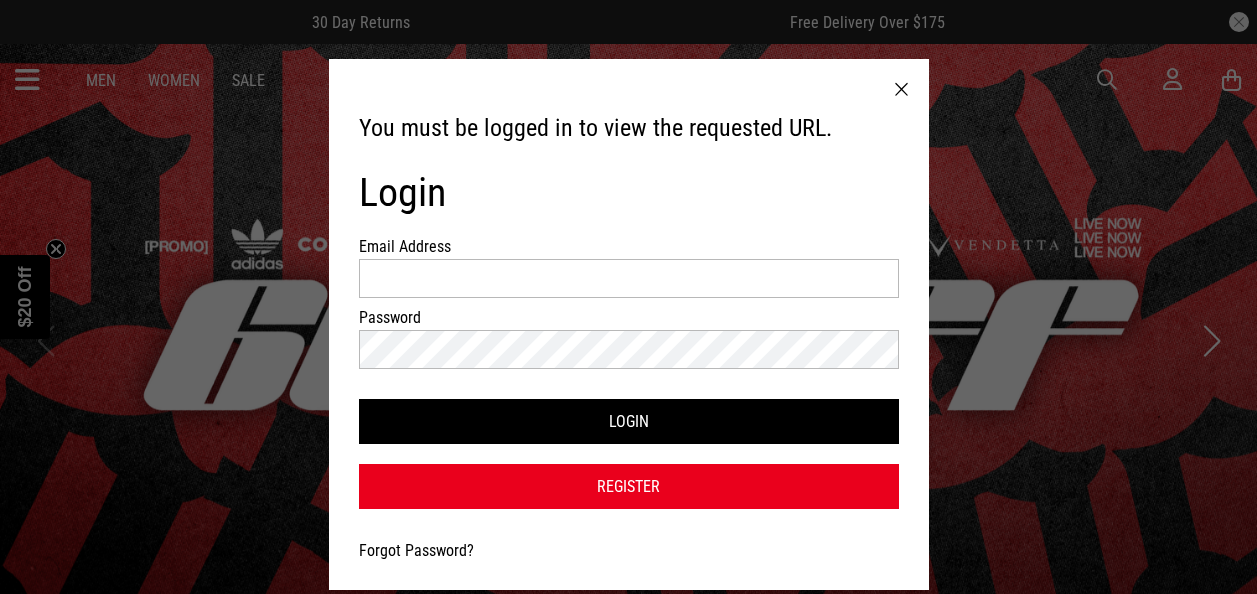 scroll, scrollTop: 0, scrollLeft: 0, axis: both 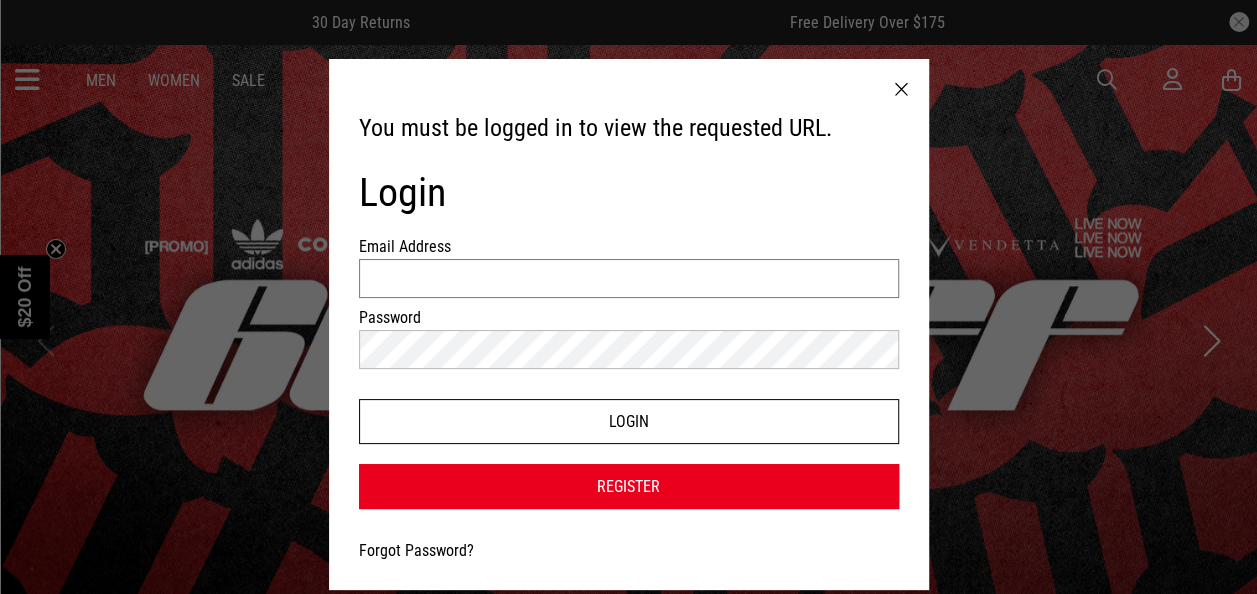 type on "**********" 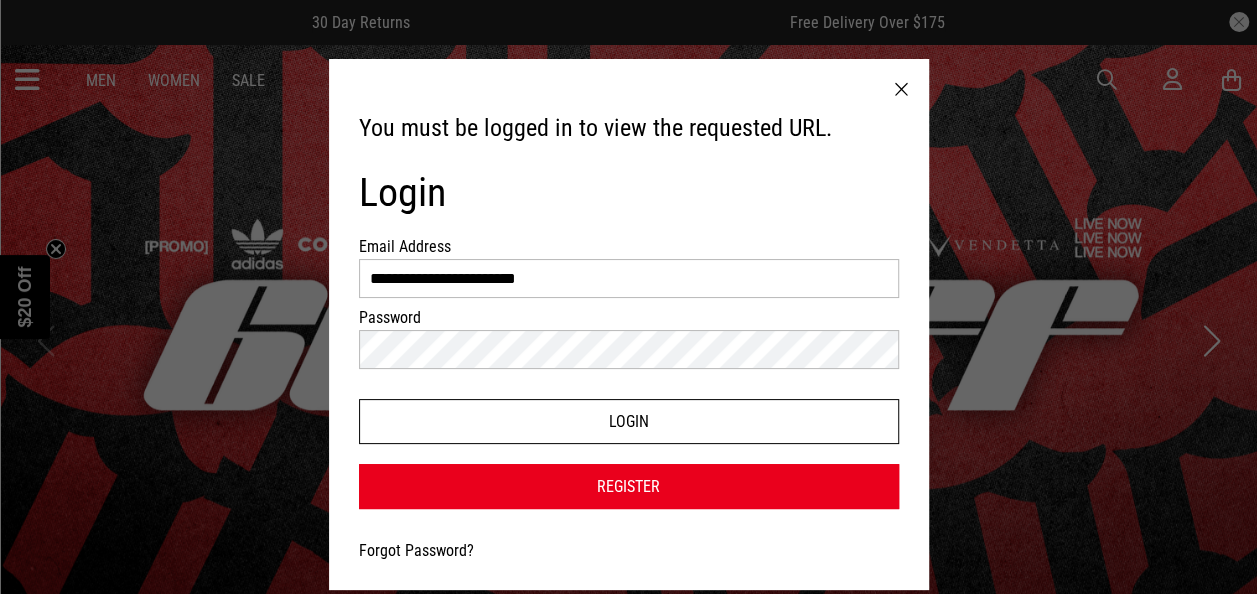 click on "Login" at bounding box center (629, 421) 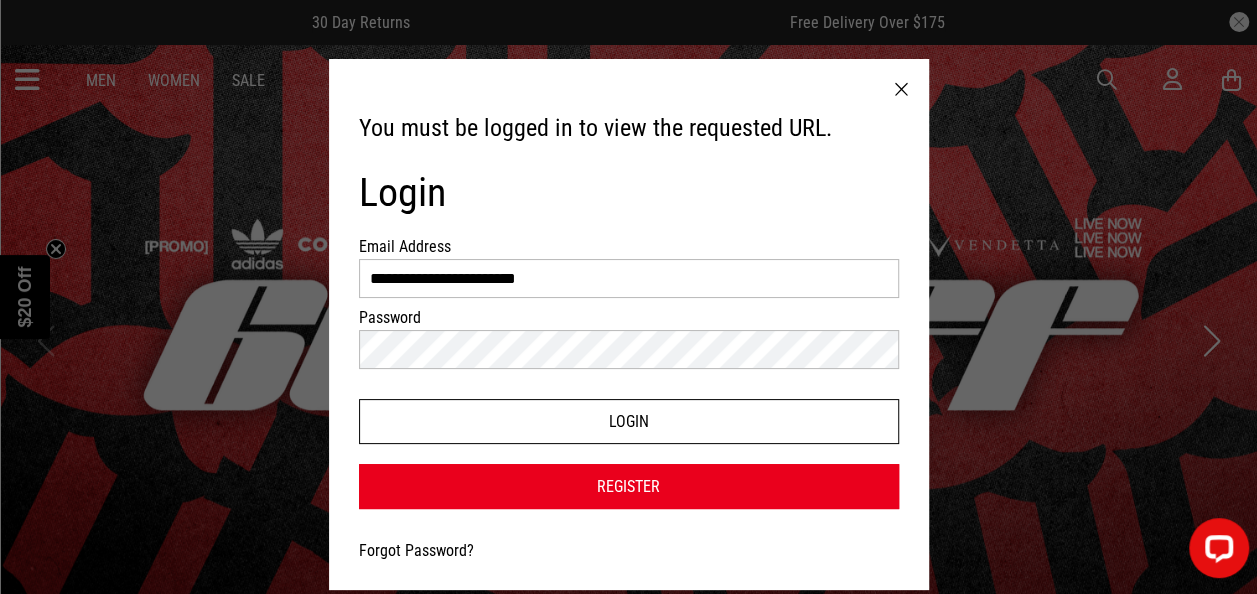 scroll, scrollTop: 0, scrollLeft: 0, axis: both 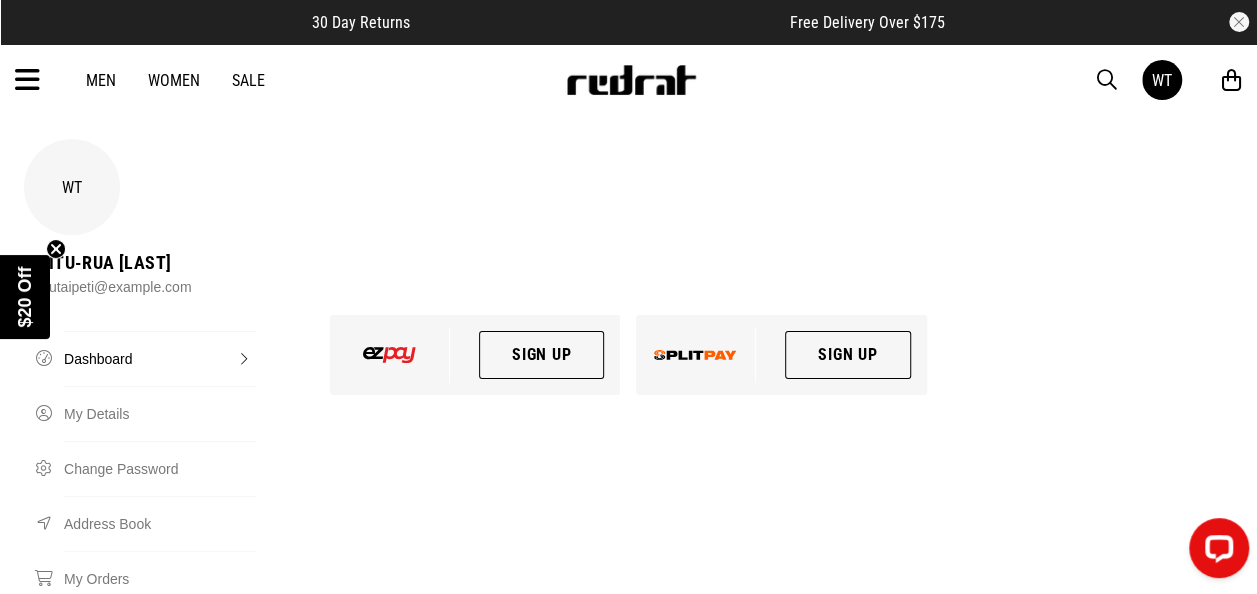 click on "WT    Whitu-Rua [LAST]   whitutaipeti@example.com" at bounding box center (628, 227) 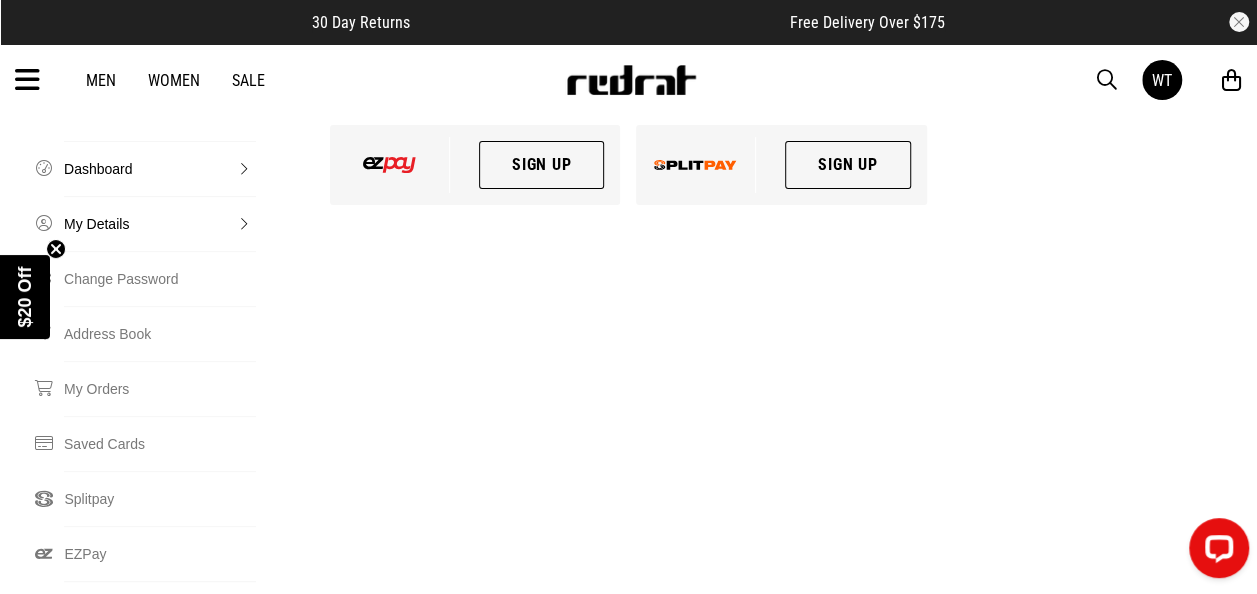 scroll, scrollTop: 289, scrollLeft: 0, axis: vertical 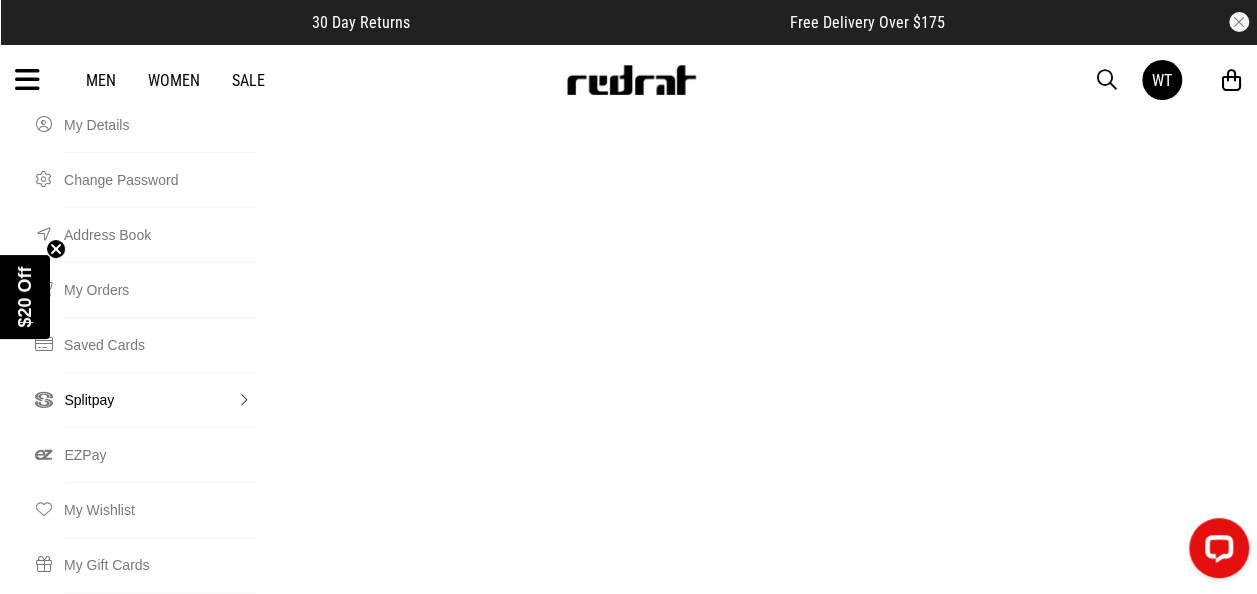 click on "Splitpay" at bounding box center (160, 399) 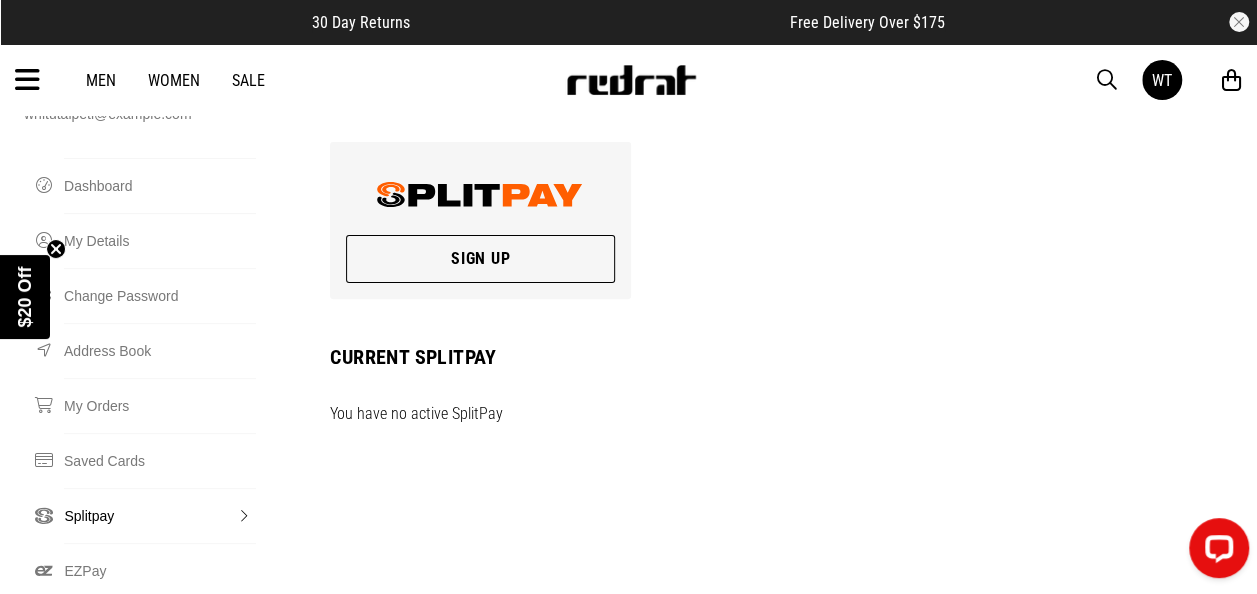 scroll, scrollTop: 174, scrollLeft: 0, axis: vertical 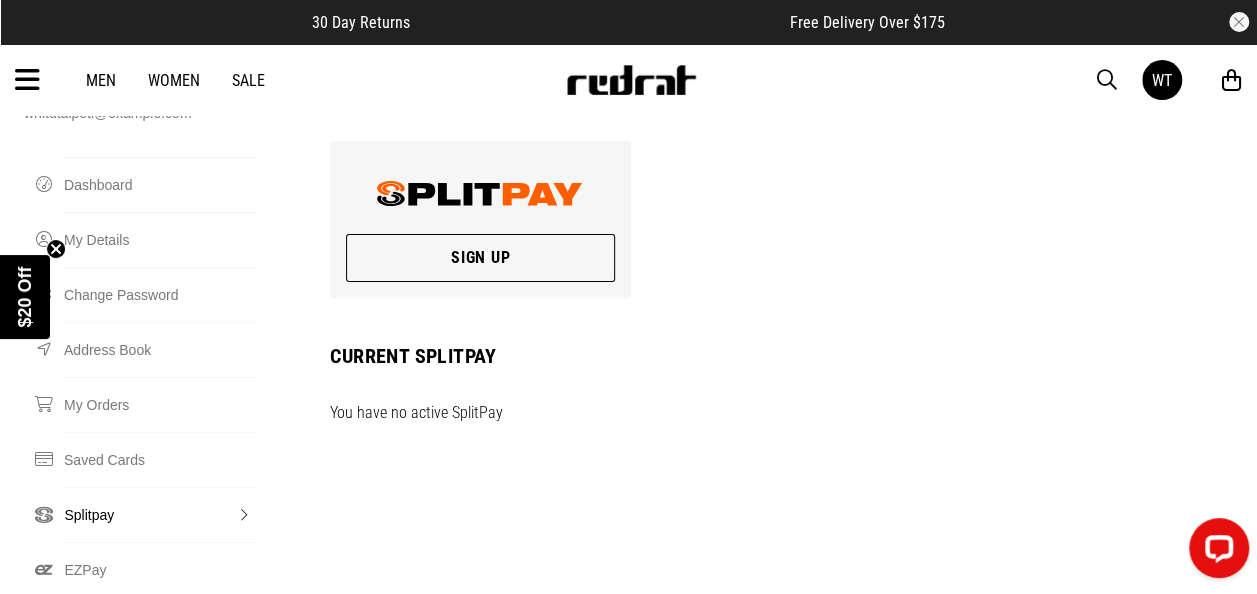 click 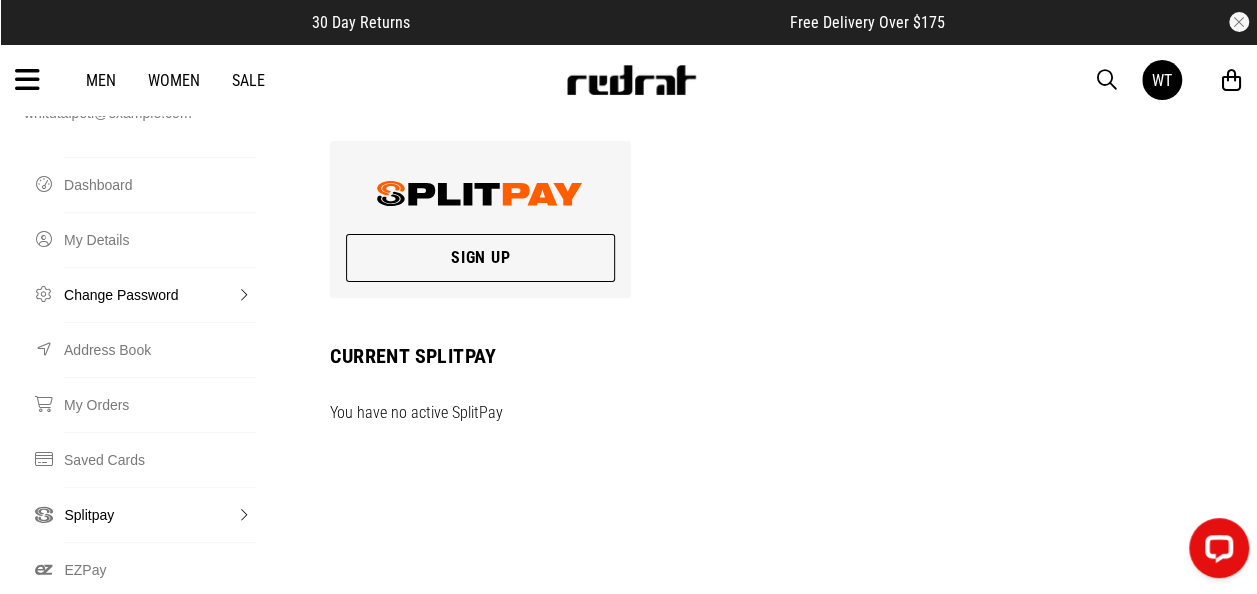 scroll, scrollTop: 0, scrollLeft: 0, axis: both 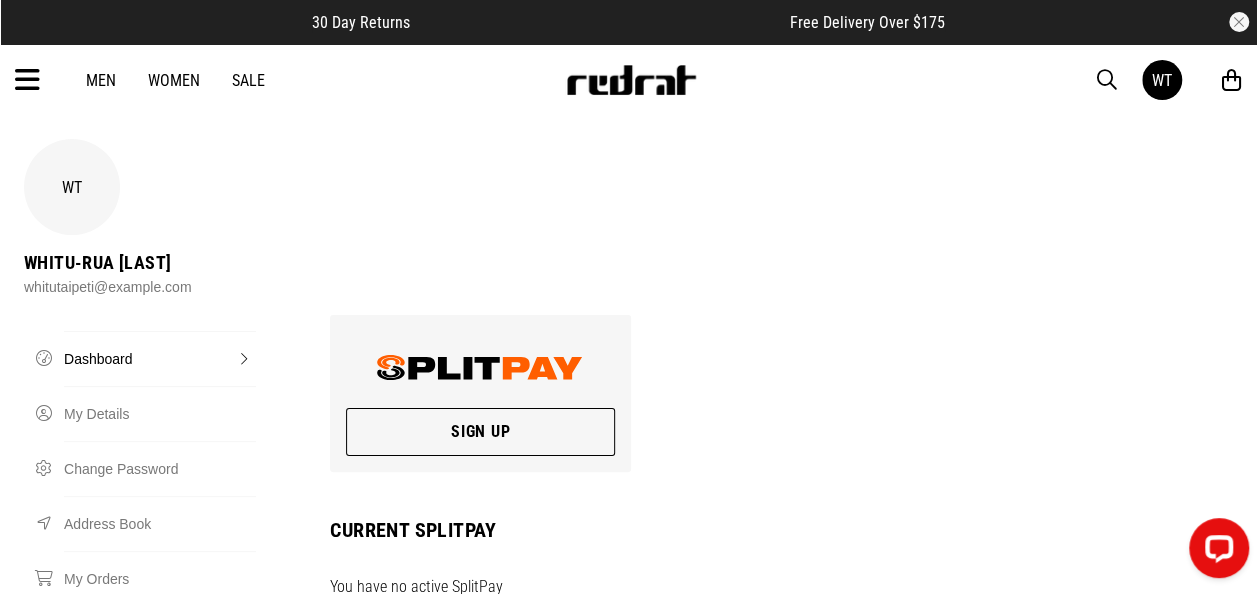 click on "Dashboard" at bounding box center [160, 358] 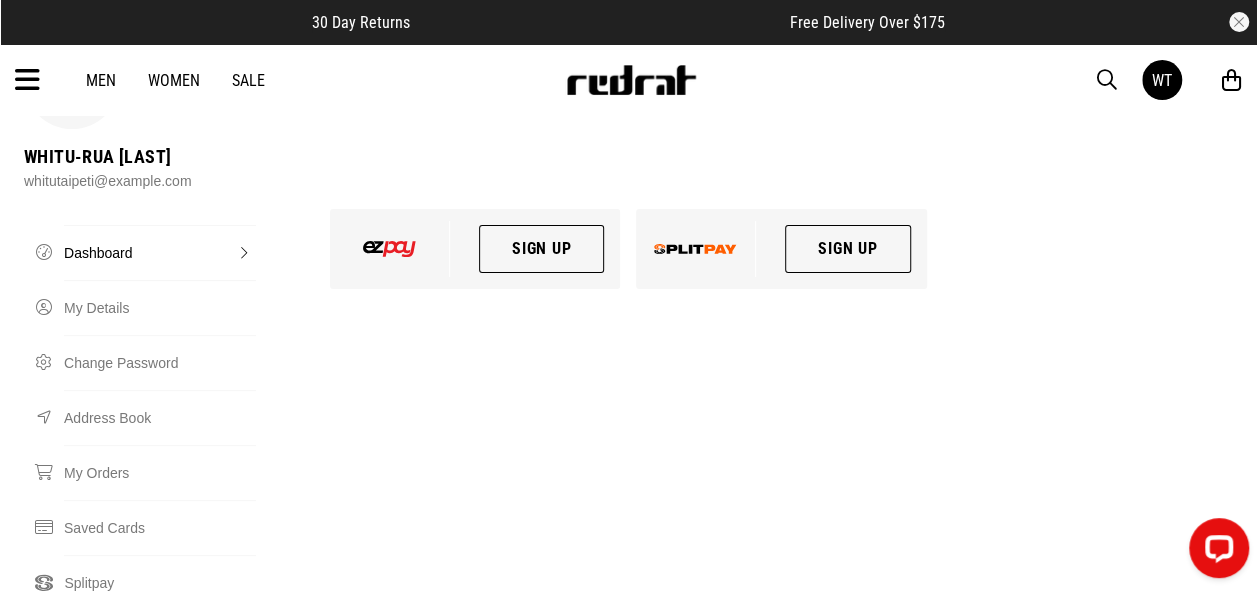 scroll, scrollTop: 105, scrollLeft: 0, axis: vertical 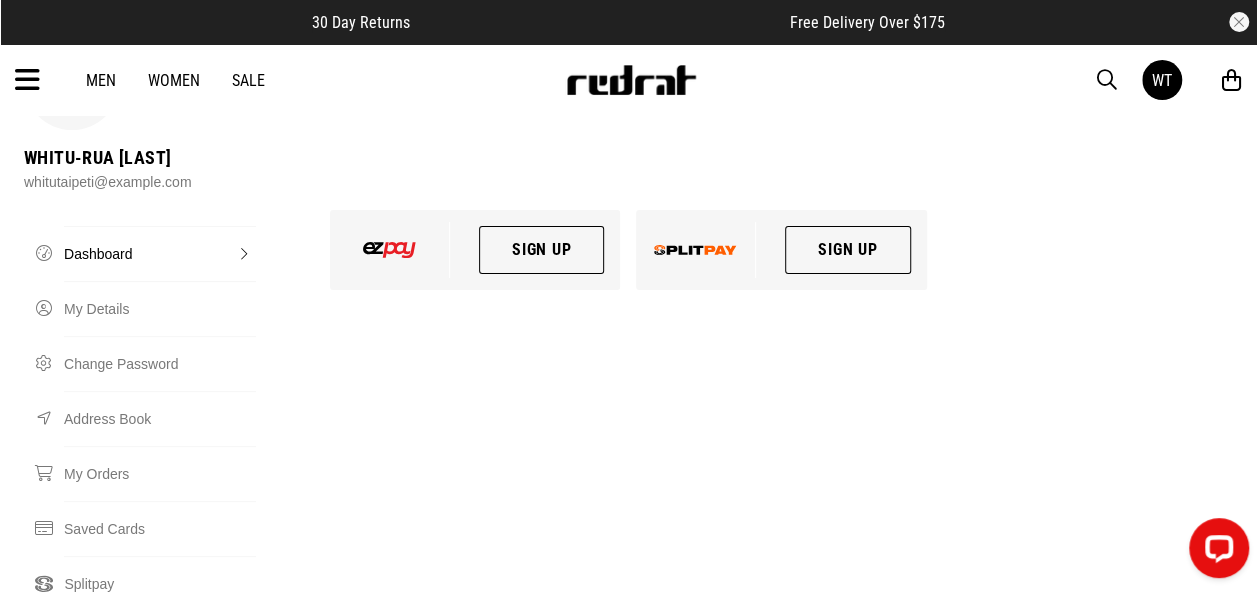 click on "Sign Up" at bounding box center [848, 250] 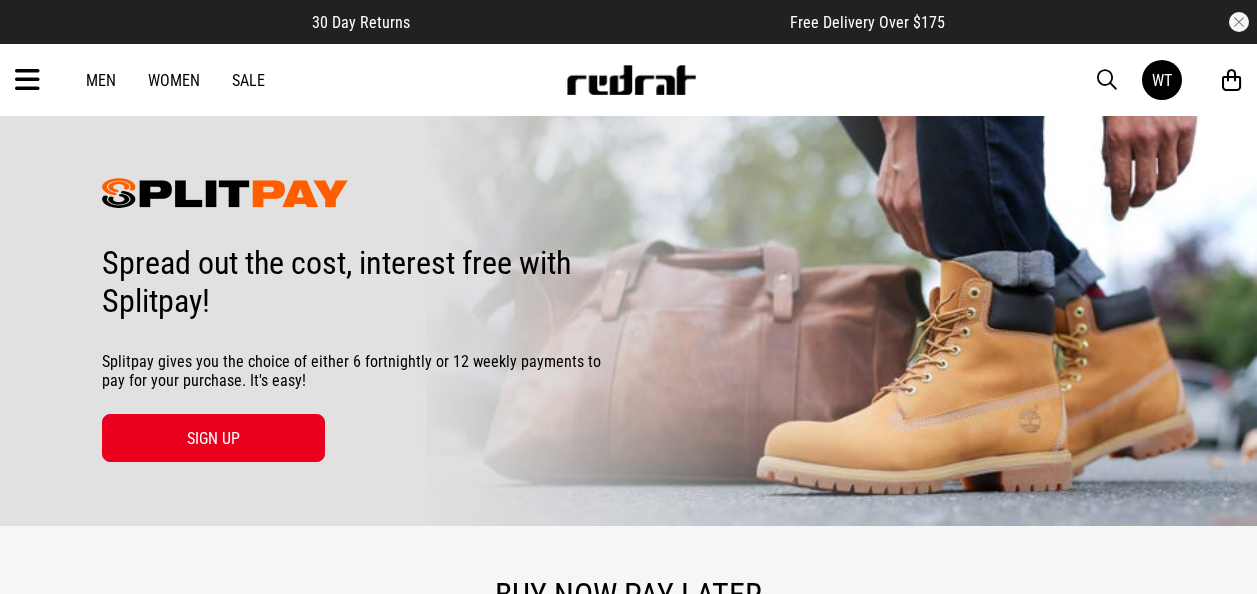 scroll, scrollTop: 0, scrollLeft: 0, axis: both 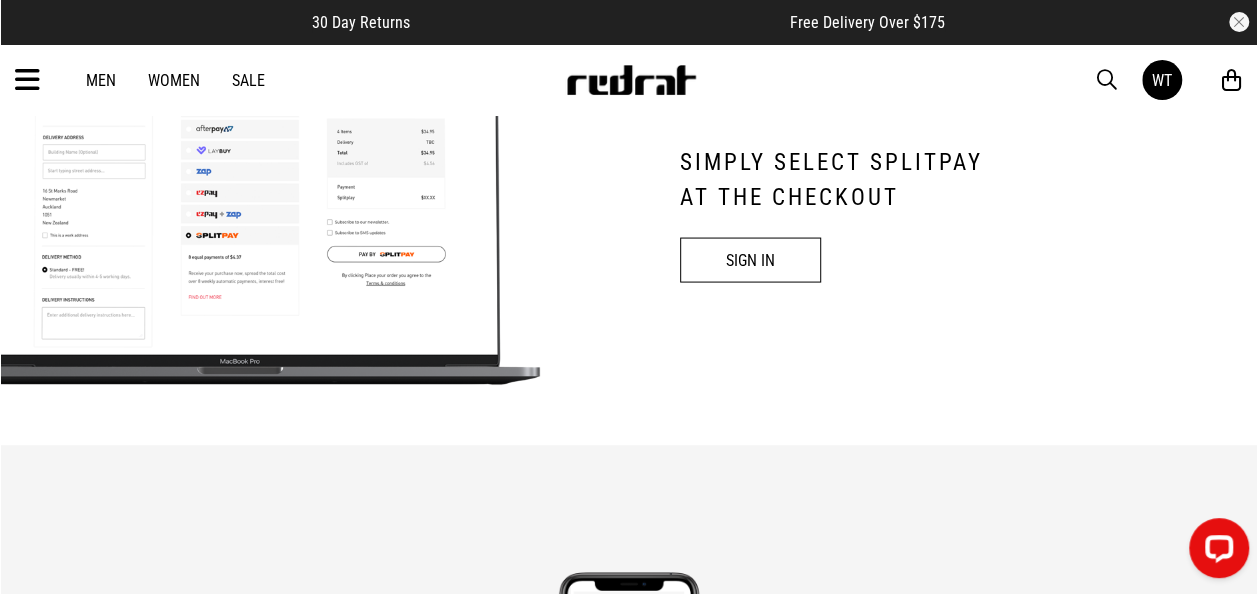 click on "SIGN IN" at bounding box center [750, 260] 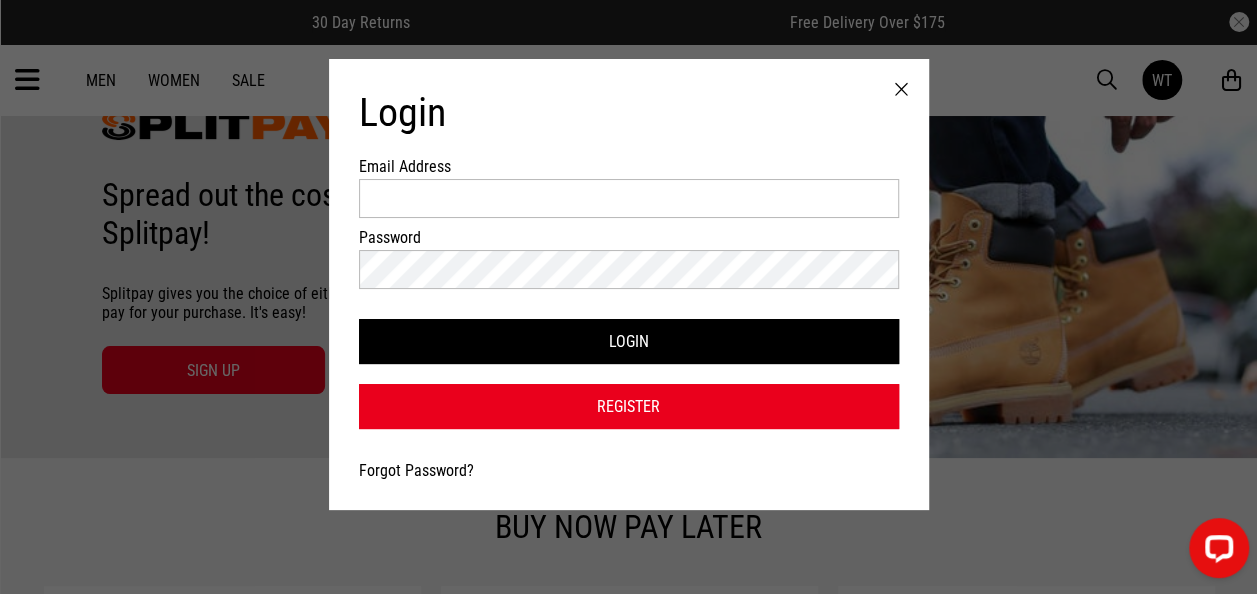scroll, scrollTop: 0, scrollLeft: 0, axis: both 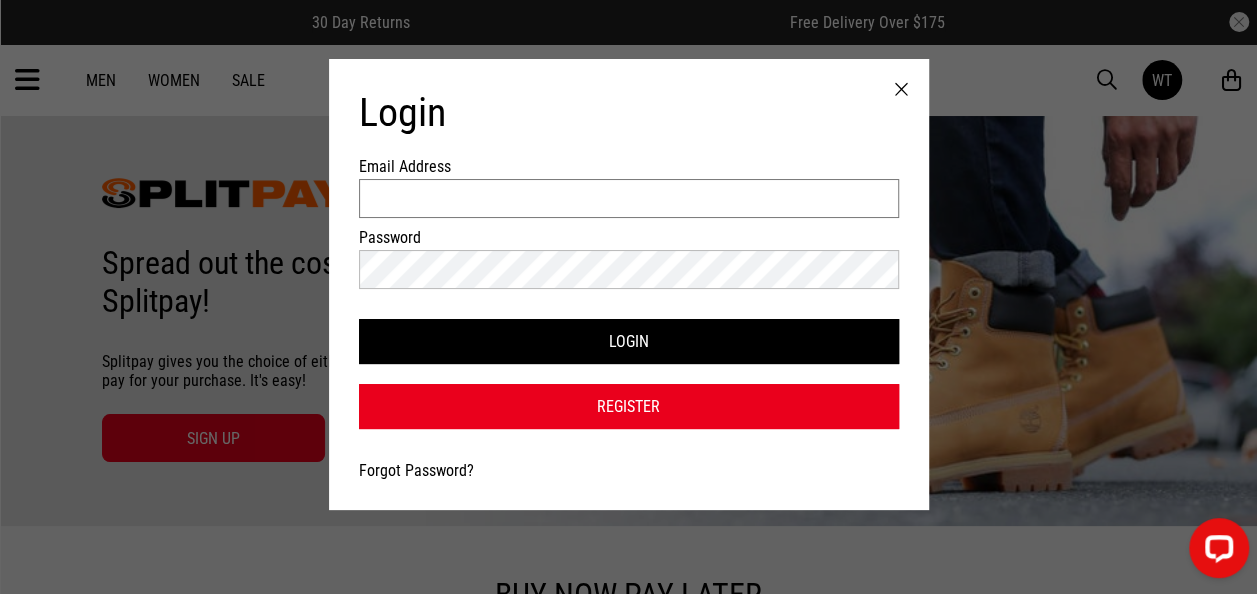 type on "**********" 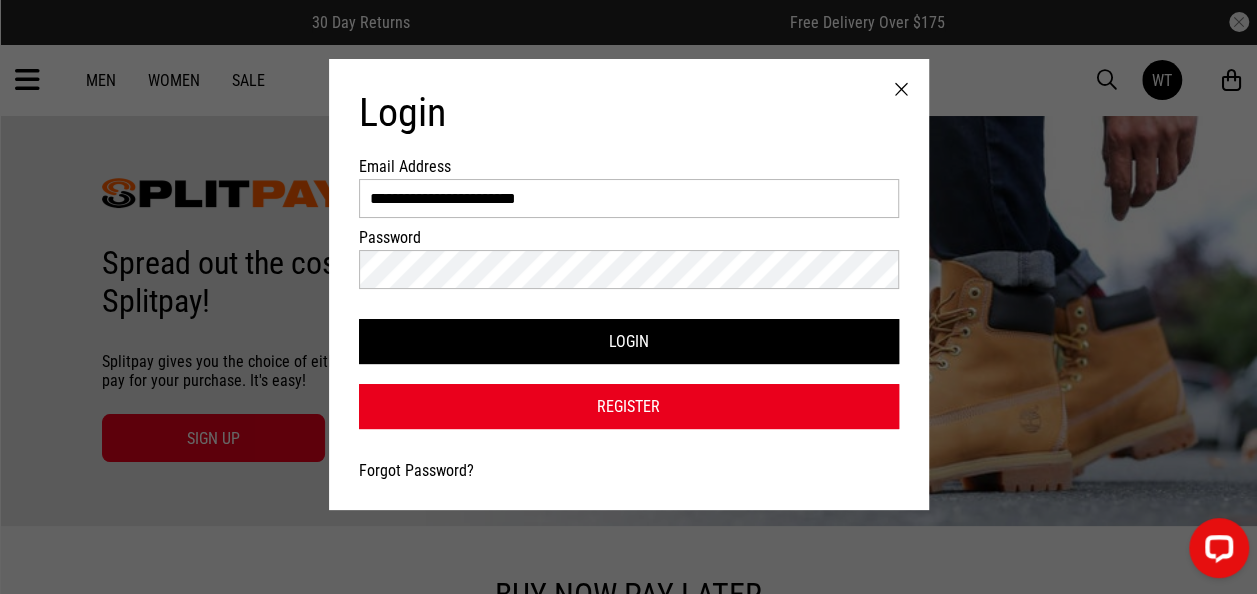 click at bounding box center [901, 90] 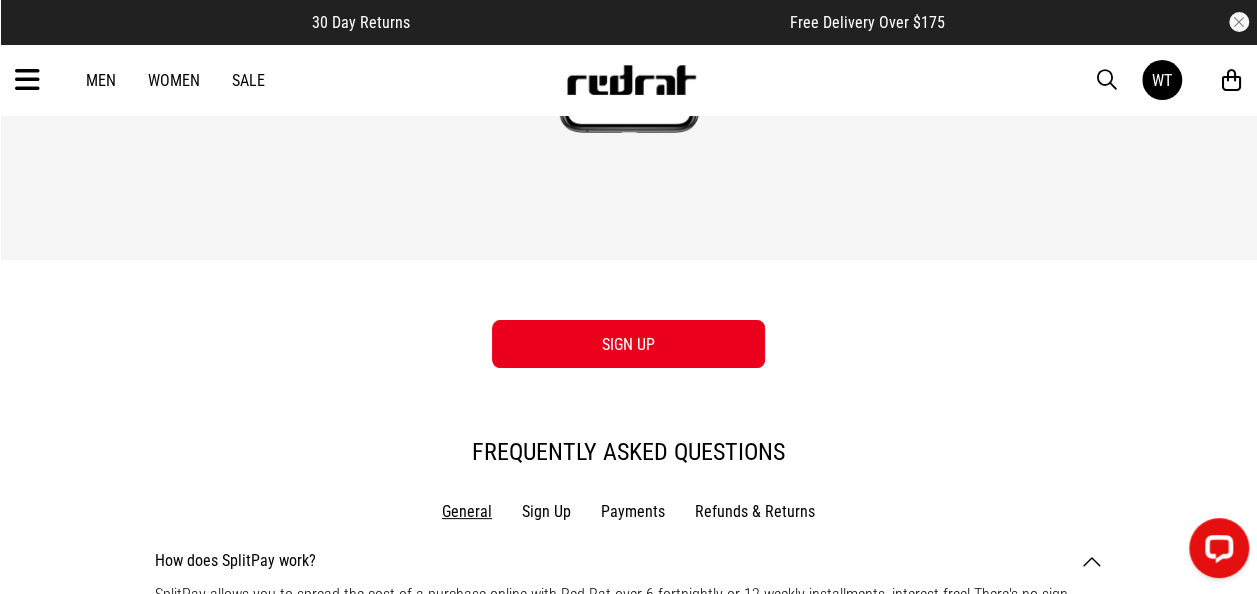 scroll, scrollTop: 1889, scrollLeft: 0, axis: vertical 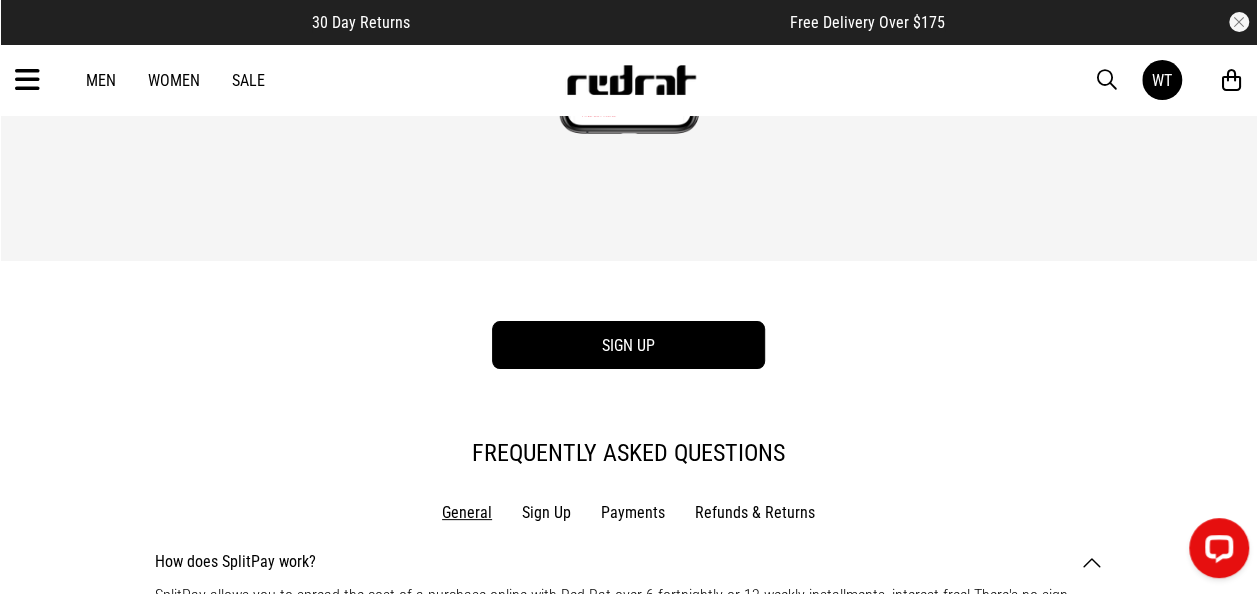 click on "SIGN UP" at bounding box center (628, 345) 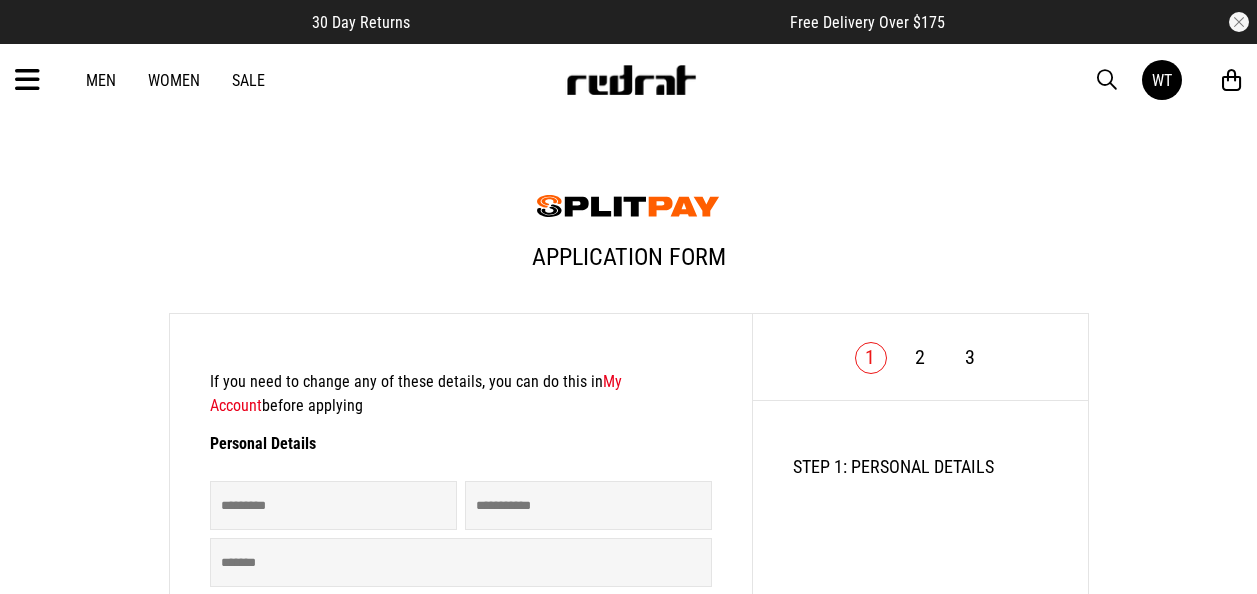 scroll, scrollTop: 0, scrollLeft: 0, axis: both 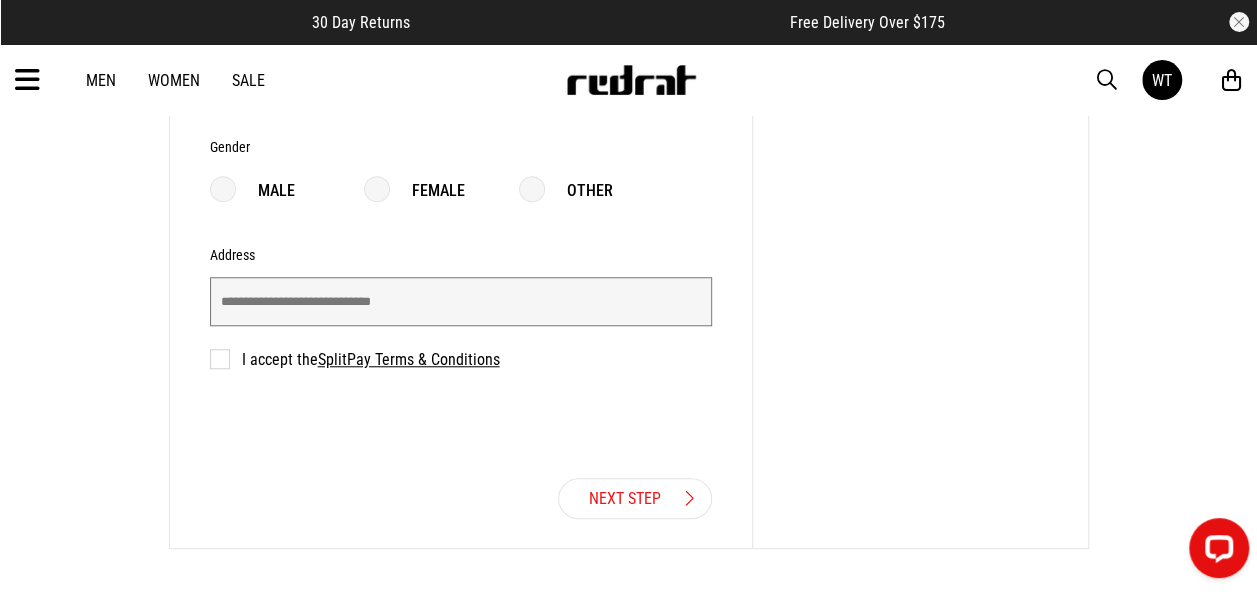 click at bounding box center [461, 301] 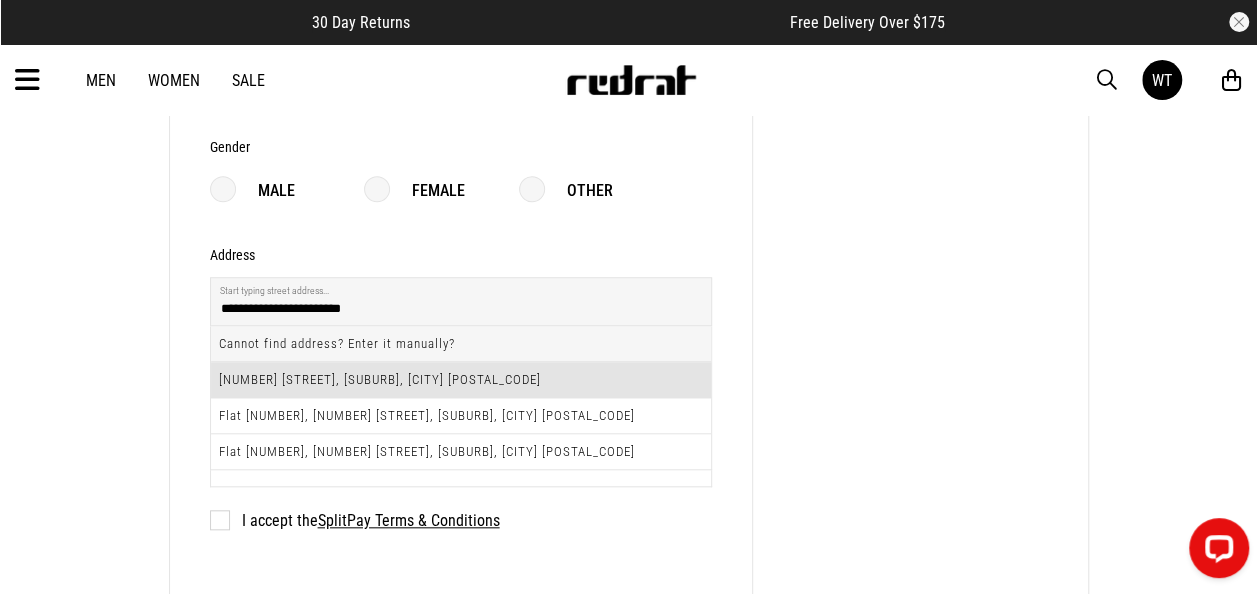 click on "[NUMBER] [STREET], [SUBURB], [CITY] [POSTAL_CODE]" at bounding box center [461, 380] 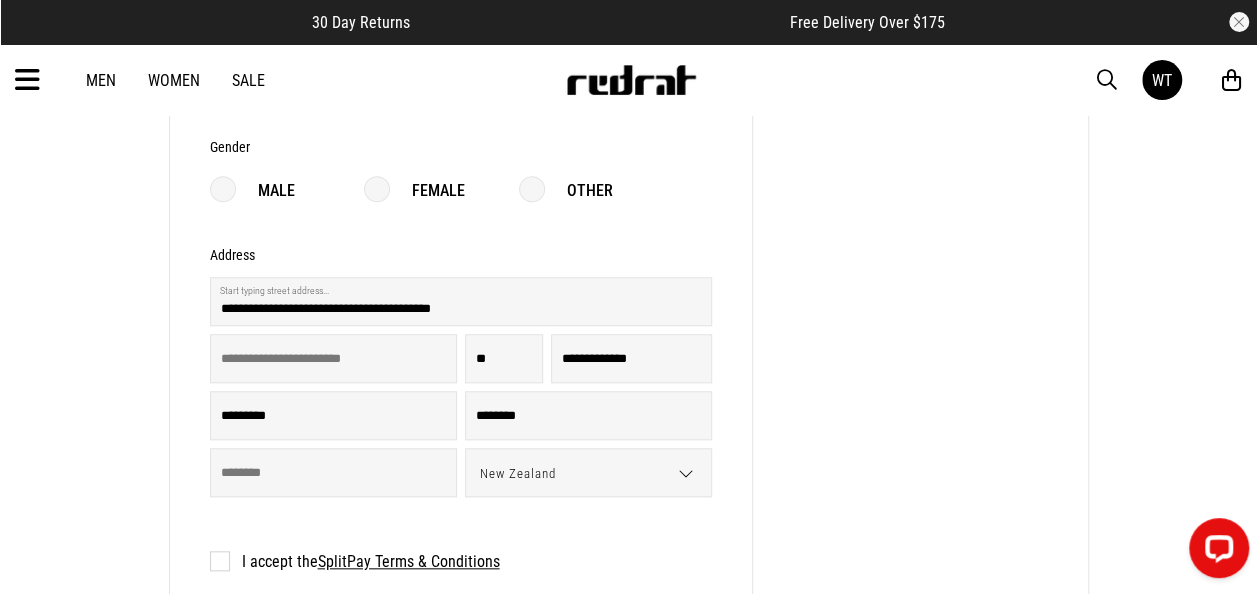 click on "I accept the  SplitPay Terms & Conditions" at bounding box center (355, 561) 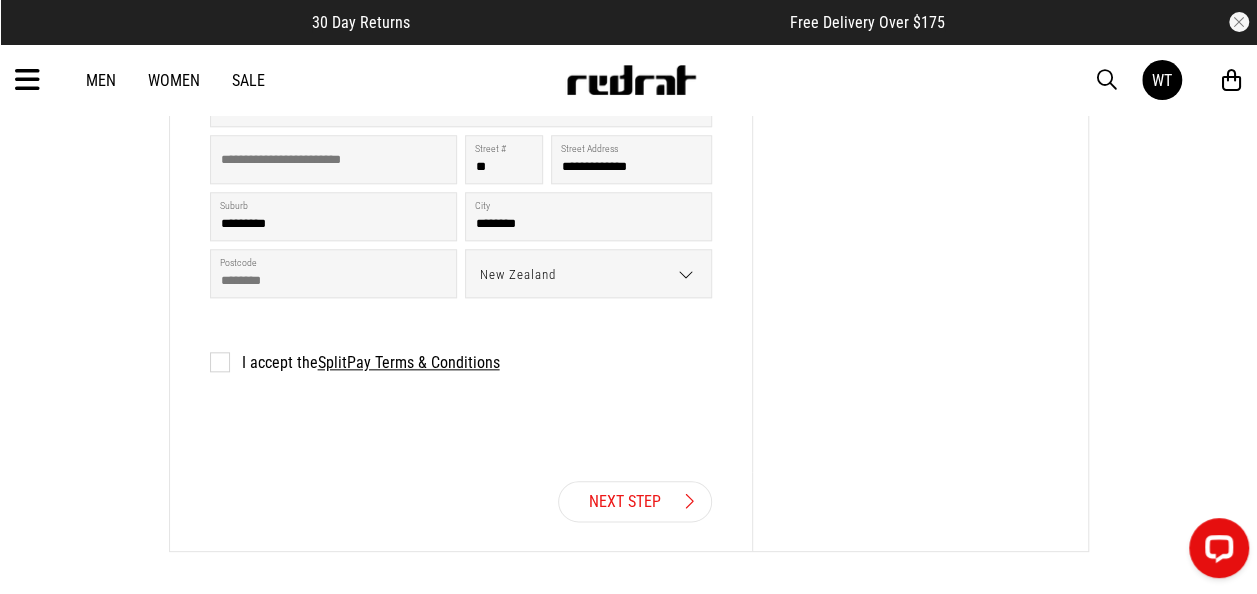 scroll, scrollTop: 915, scrollLeft: 0, axis: vertical 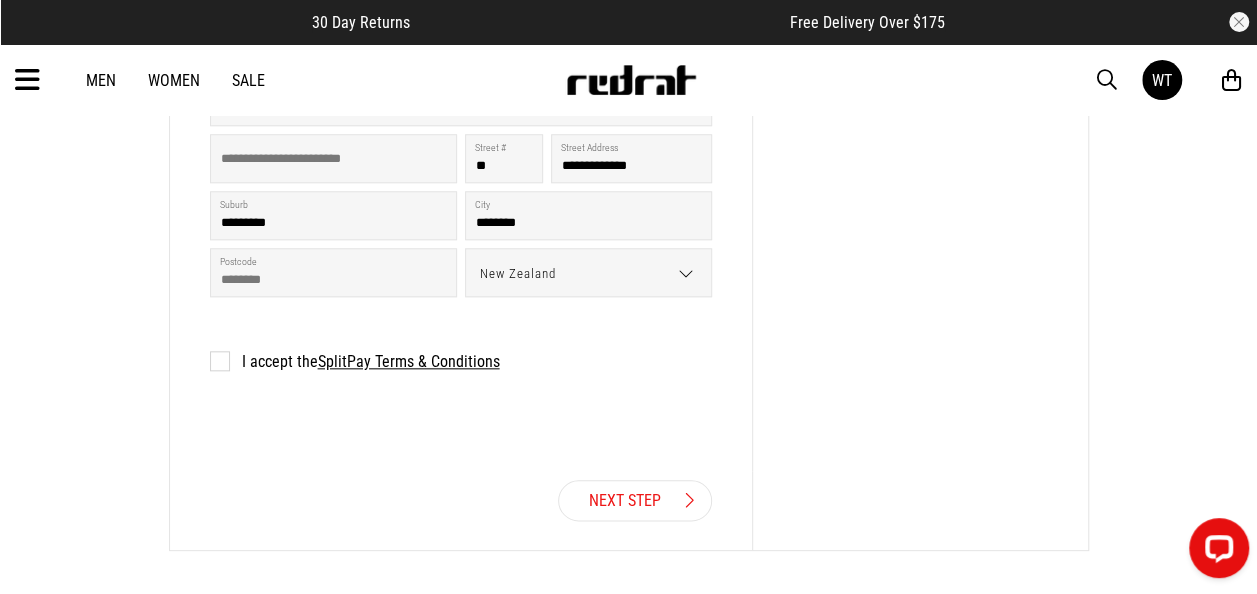click on "Next Step" at bounding box center (635, 500) 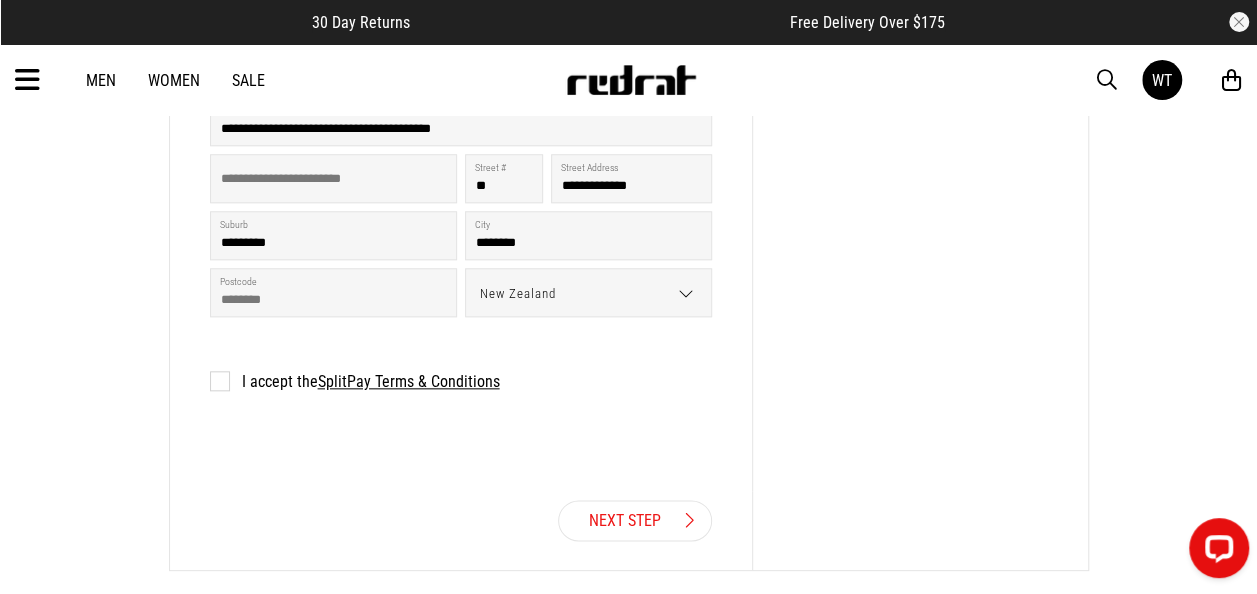 scroll, scrollTop: 641, scrollLeft: 0, axis: vertical 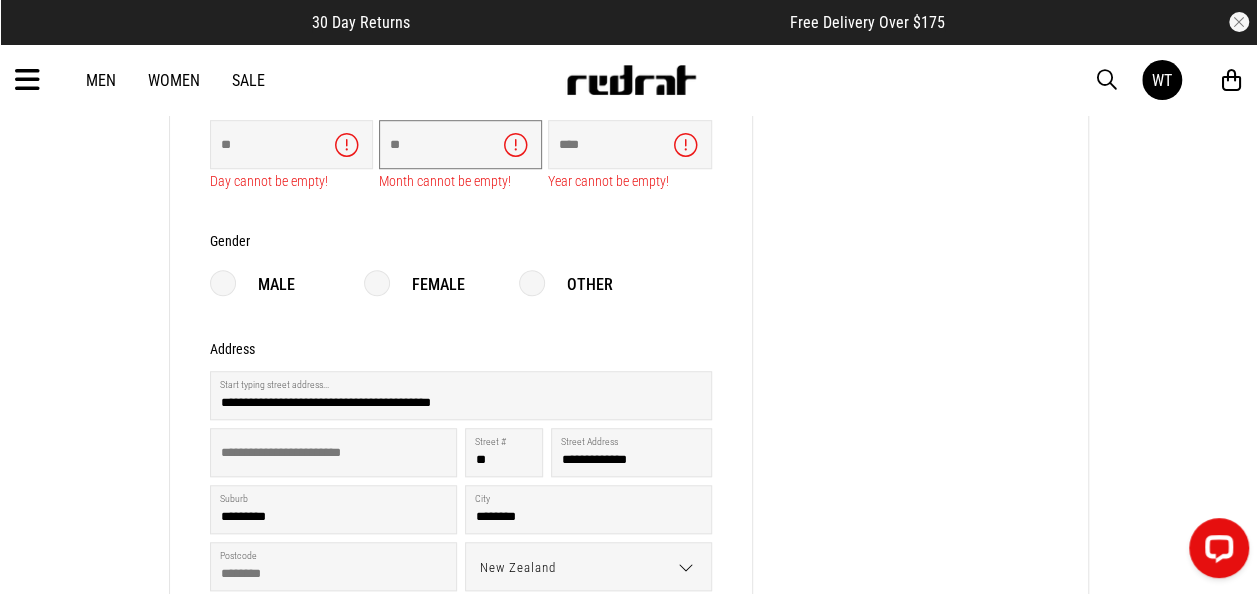 click at bounding box center (460, 144) 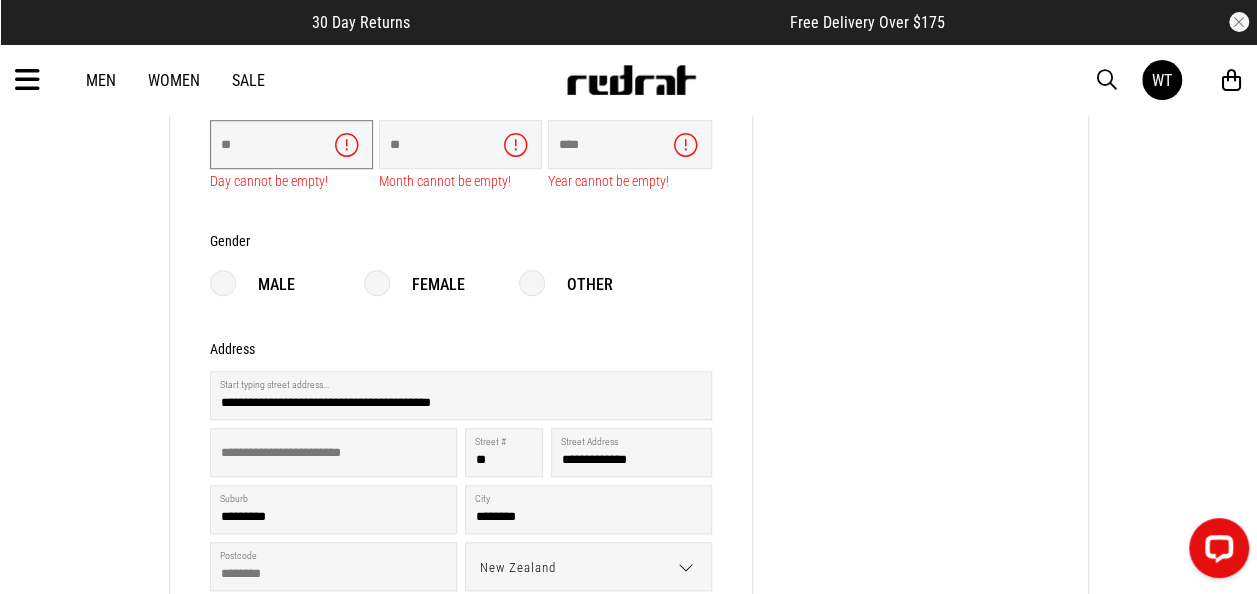 click at bounding box center [291, 144] 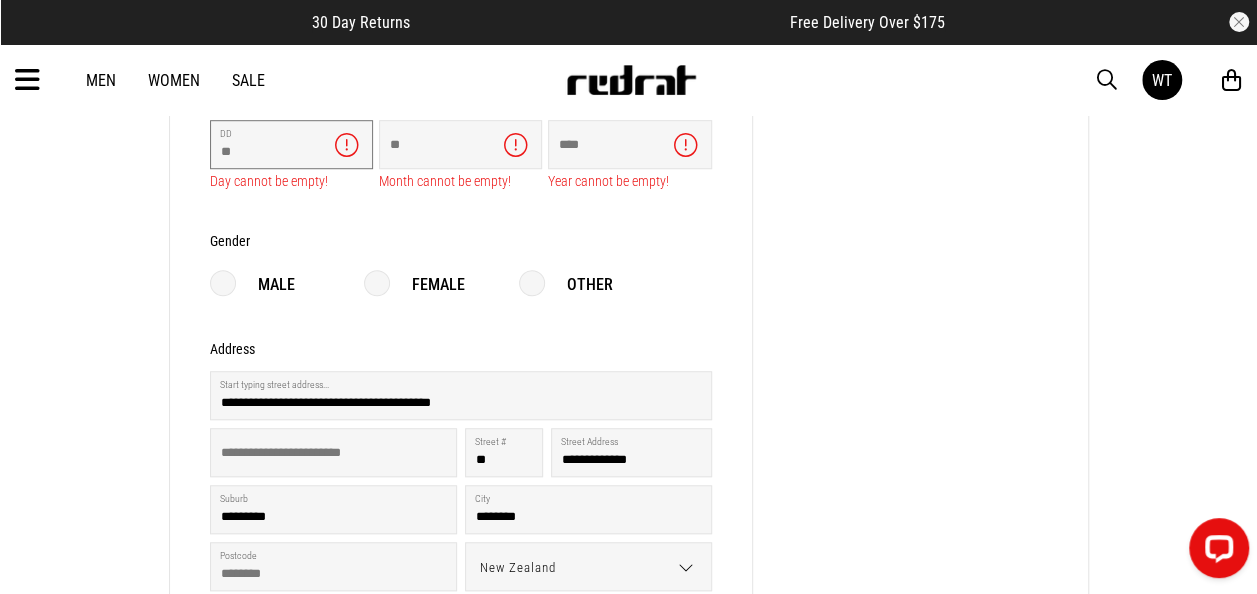 type on "**" 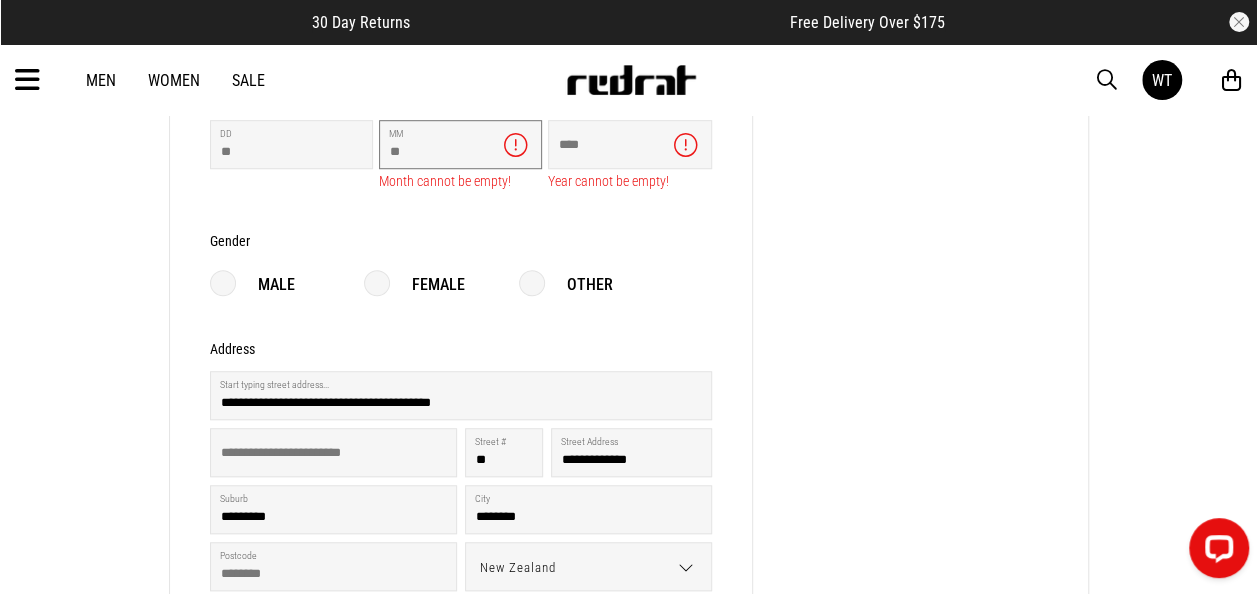 type on "**" 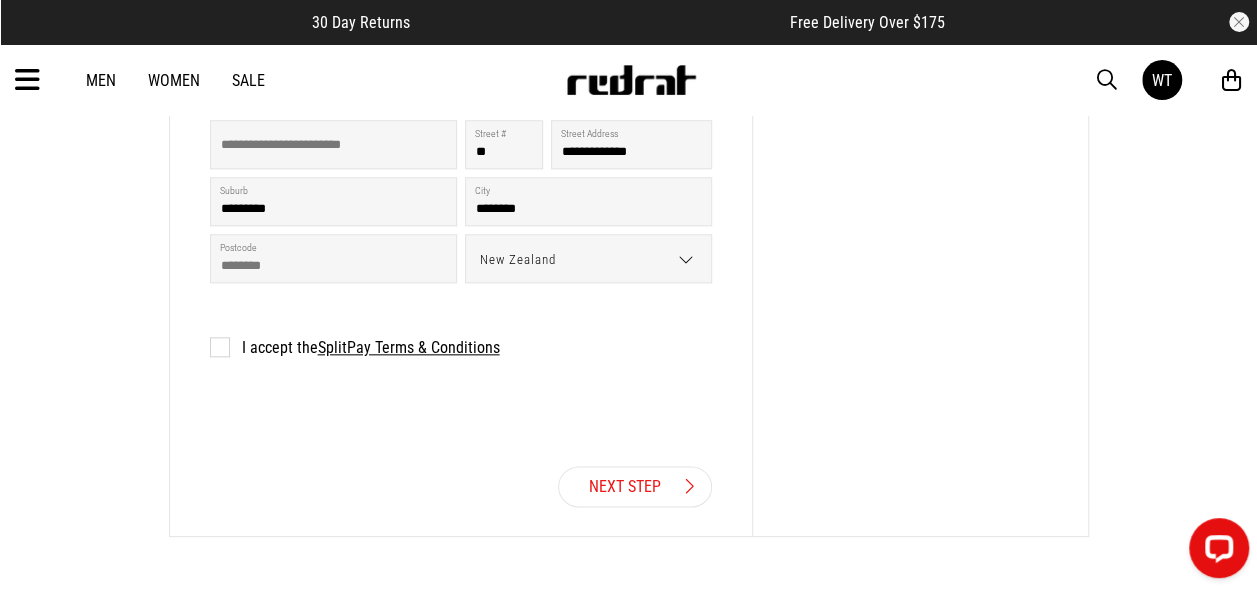 scroll, scrollTop: 990, scrollLeft: 0, axis: vertical 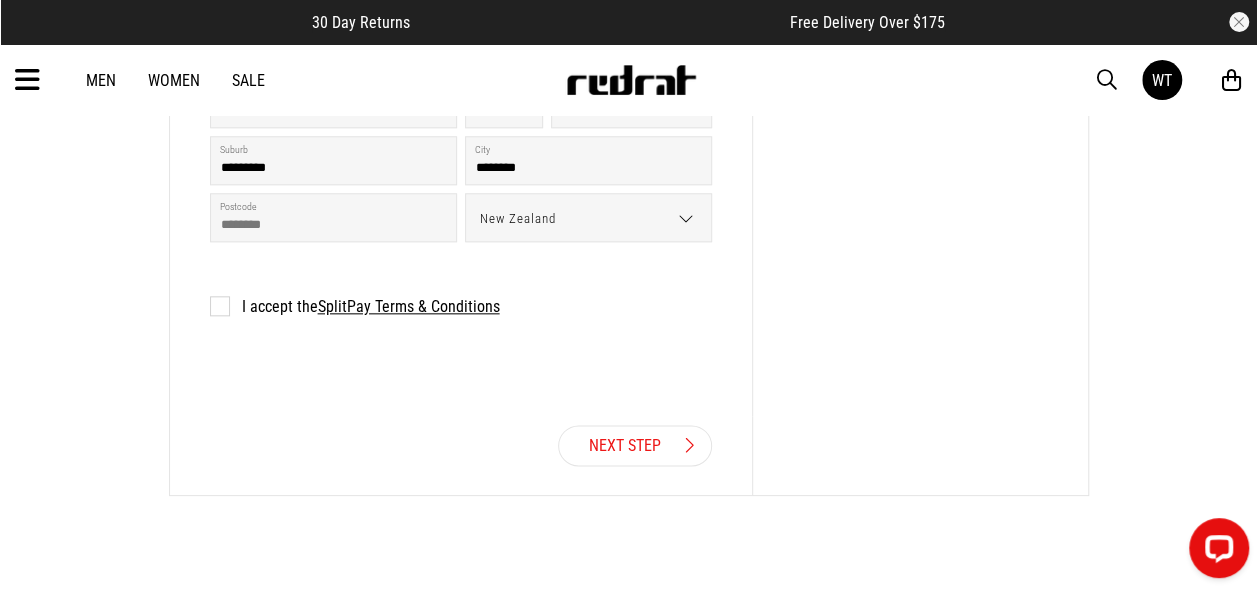 type on "****" 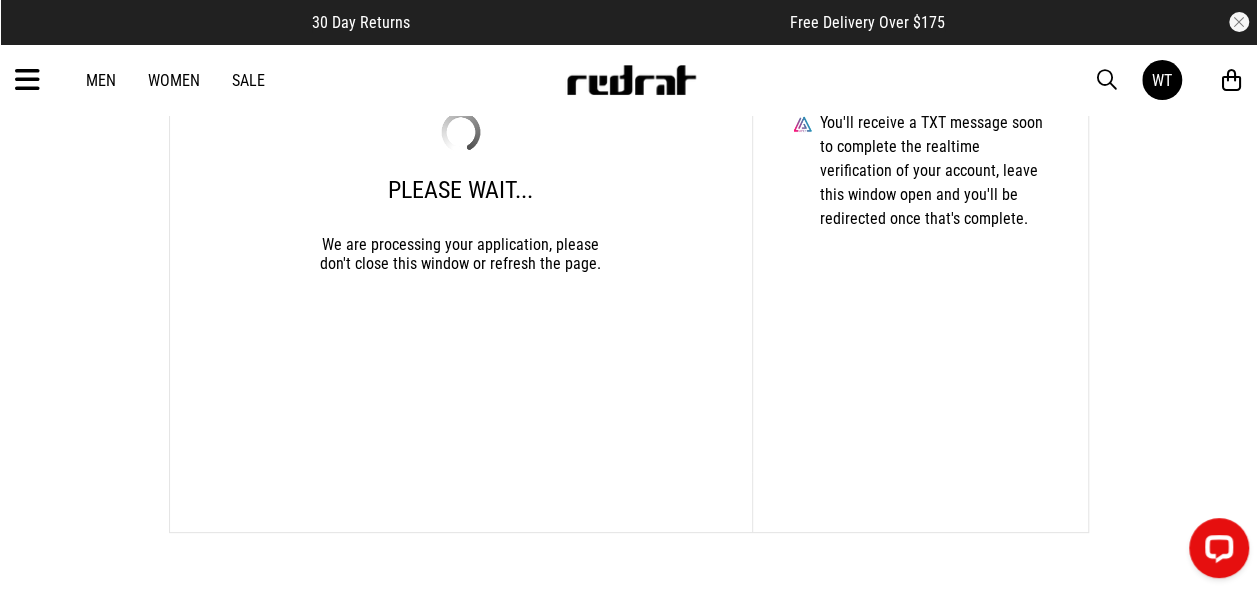 scroll, scrollTop: 400, scrollLeft: 0, axis: vertical 